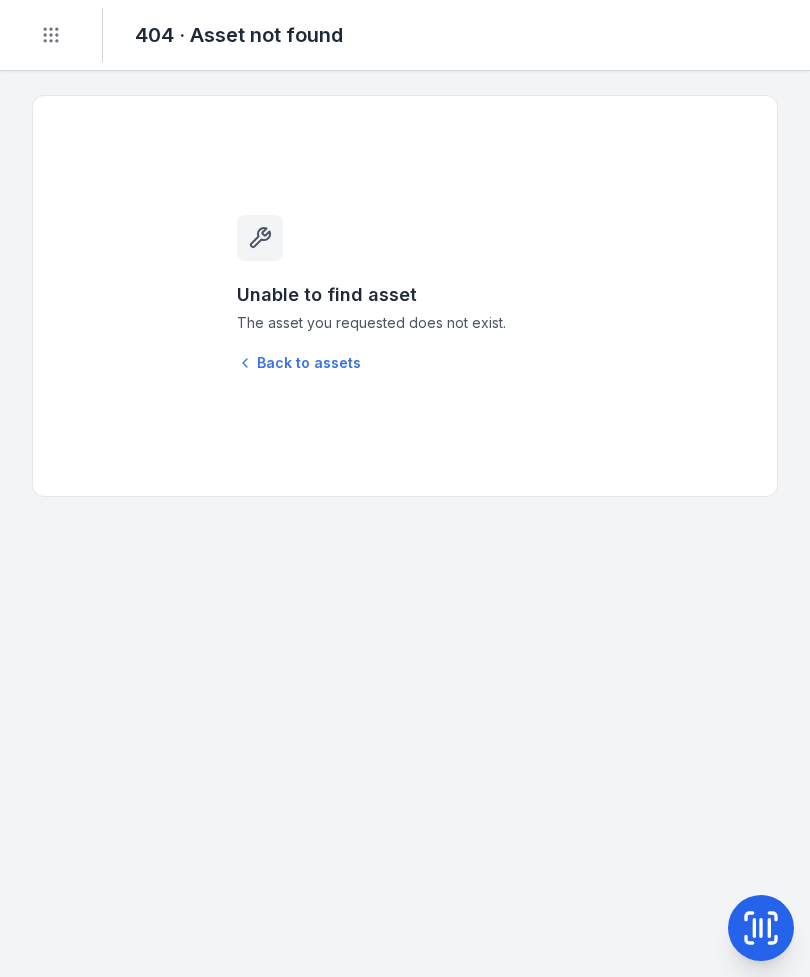 scroll, scrollTop: 0, scrollLeft: 0, axis: both 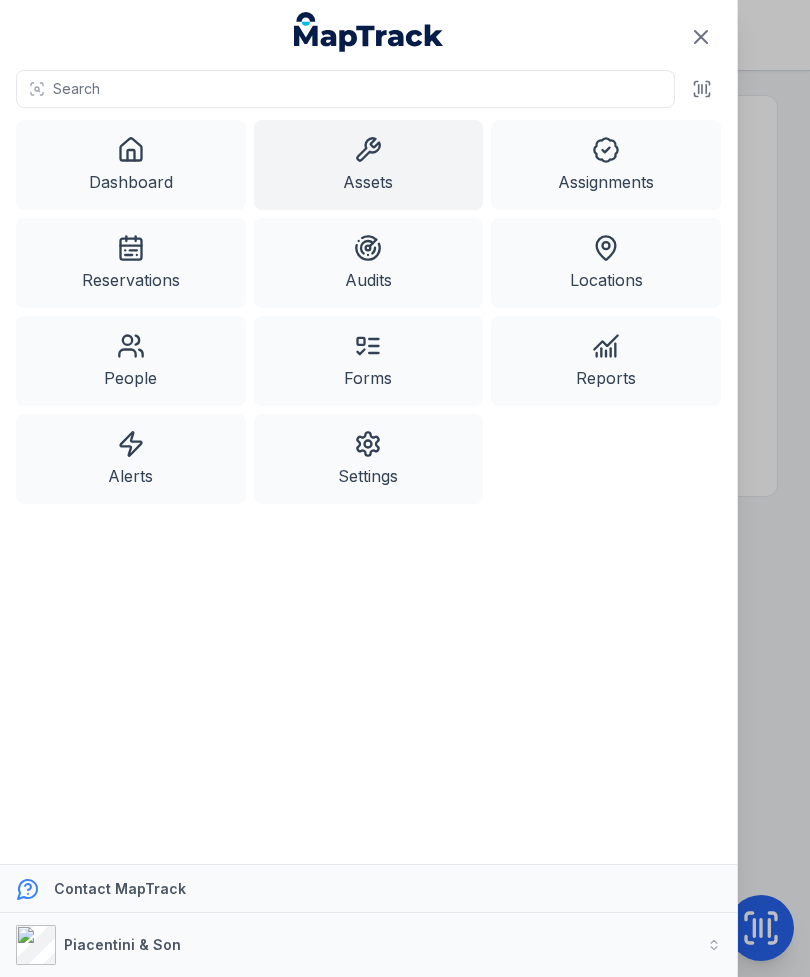 click 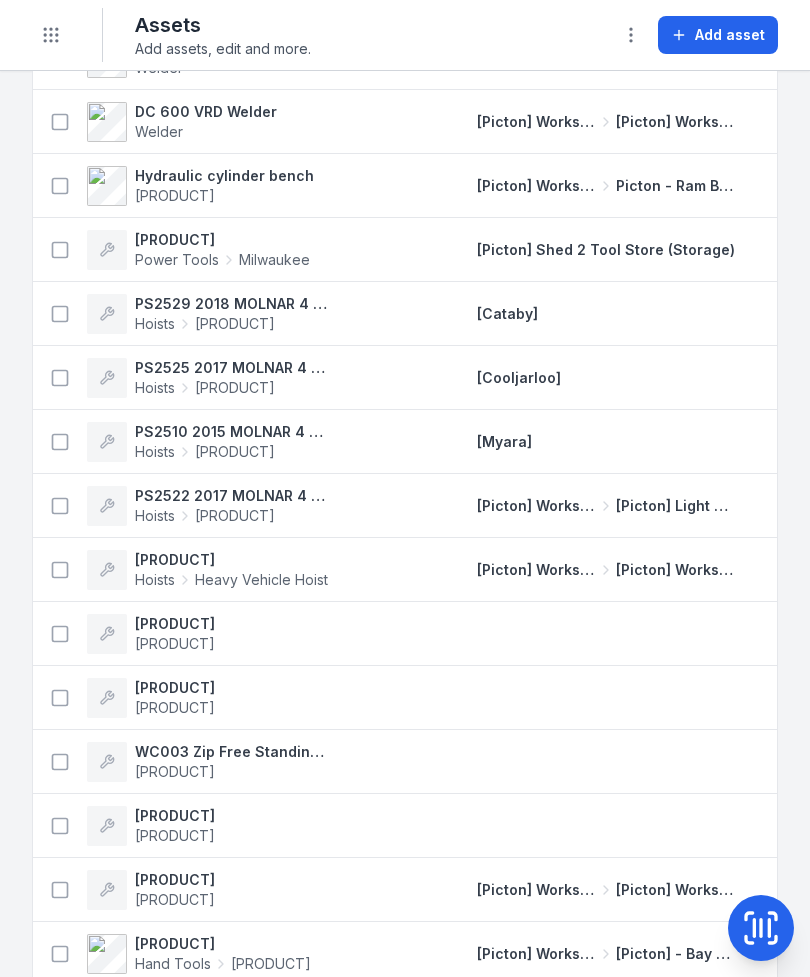 scroll, scrollTop: 500, scrollLeft: 0, axis: vertical 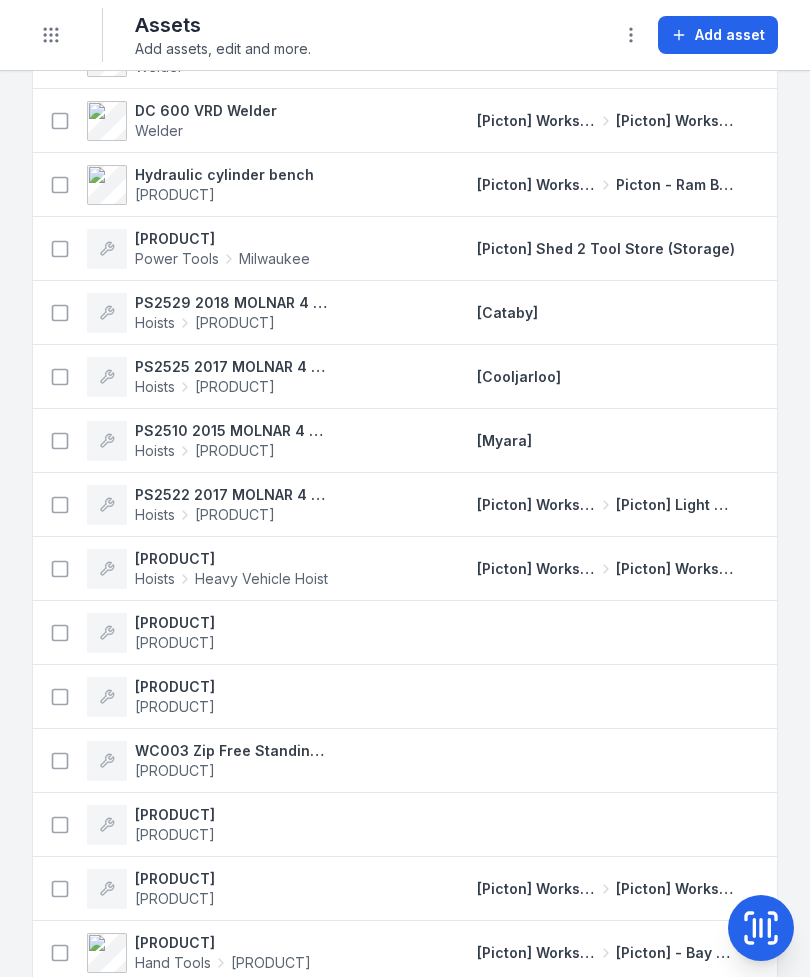 click 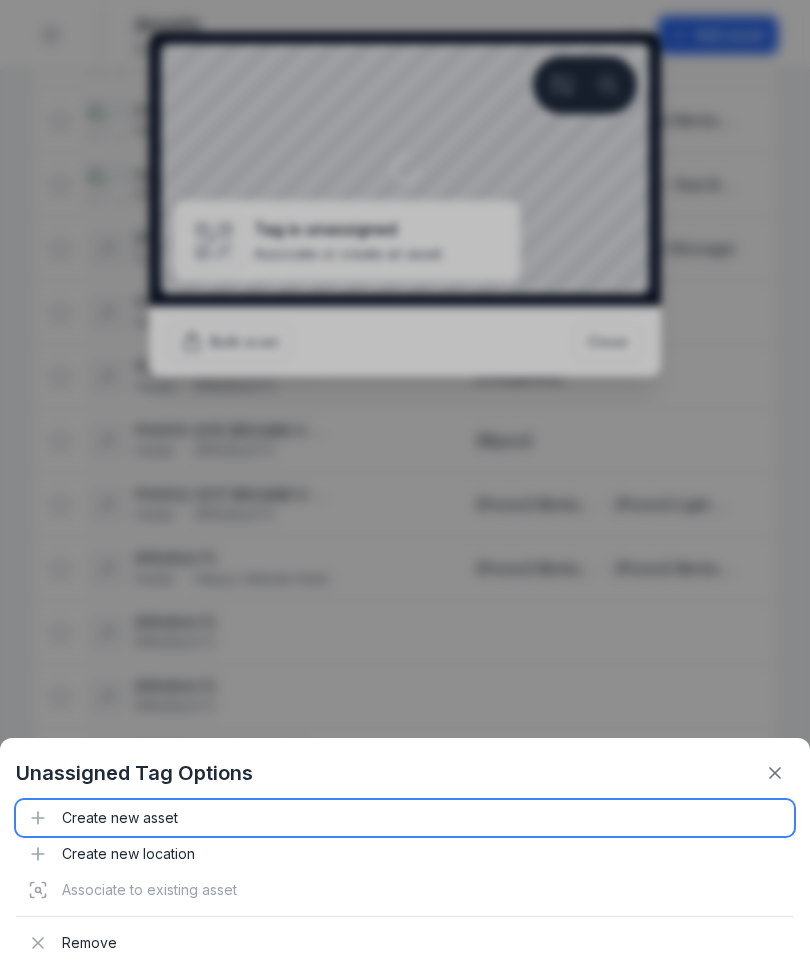 click on "Create new asset" at bounding box center [405, 818] 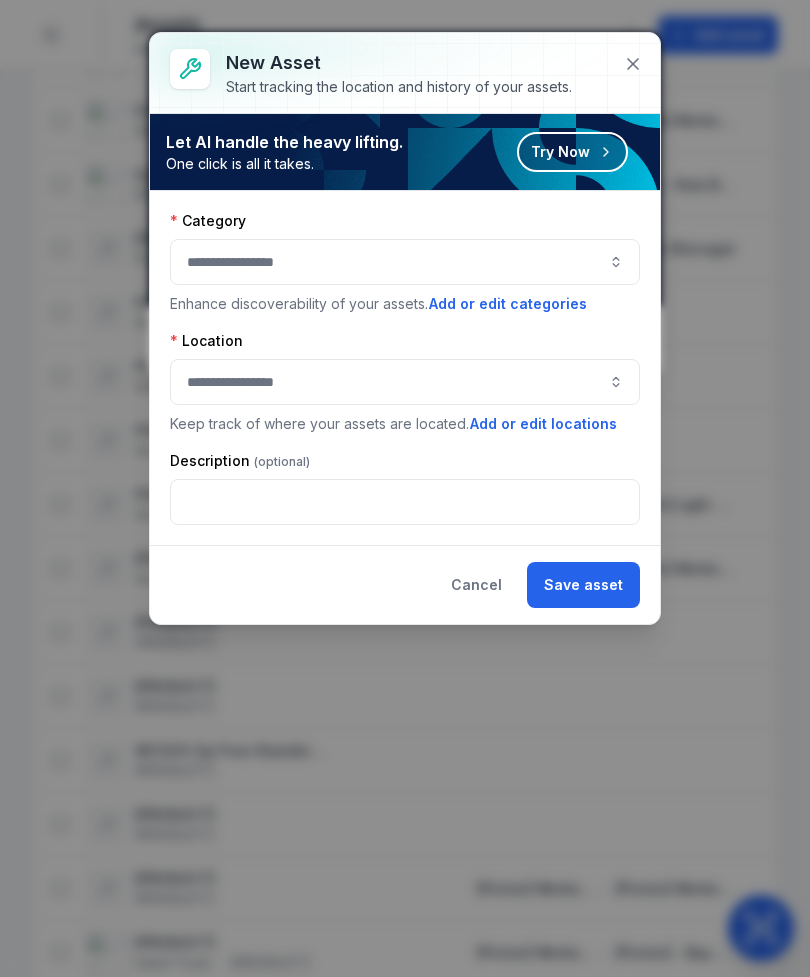 click at bounding box center (405, 262) 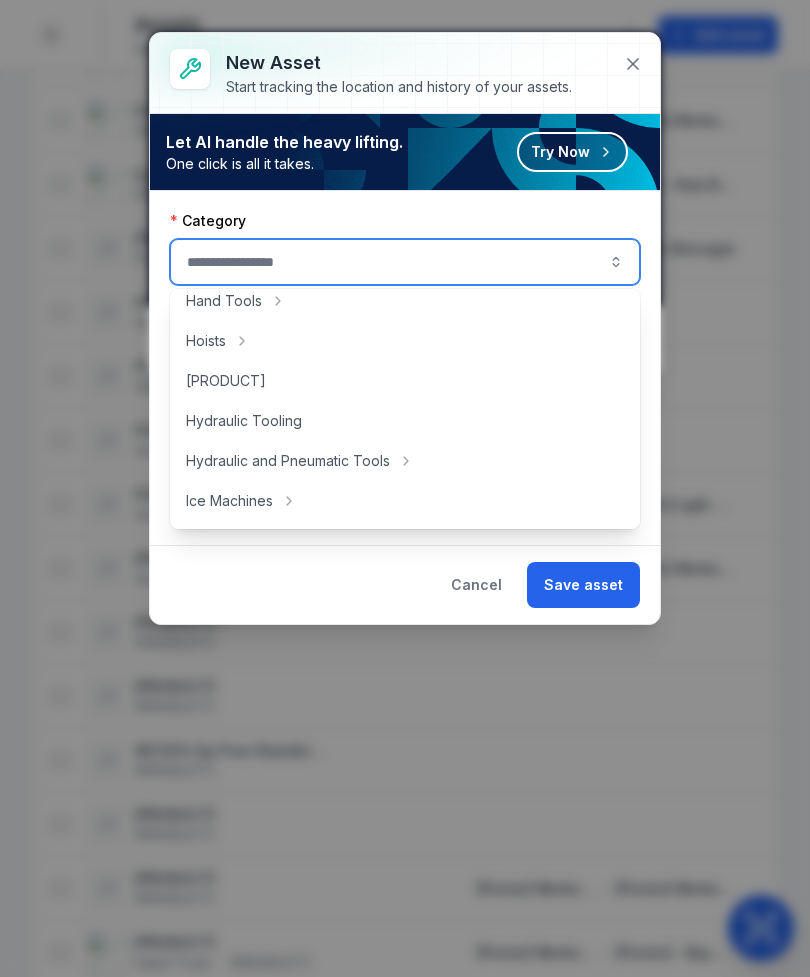 scroll, scrollTop: 326, scrollLeft: 0, axis: vertical 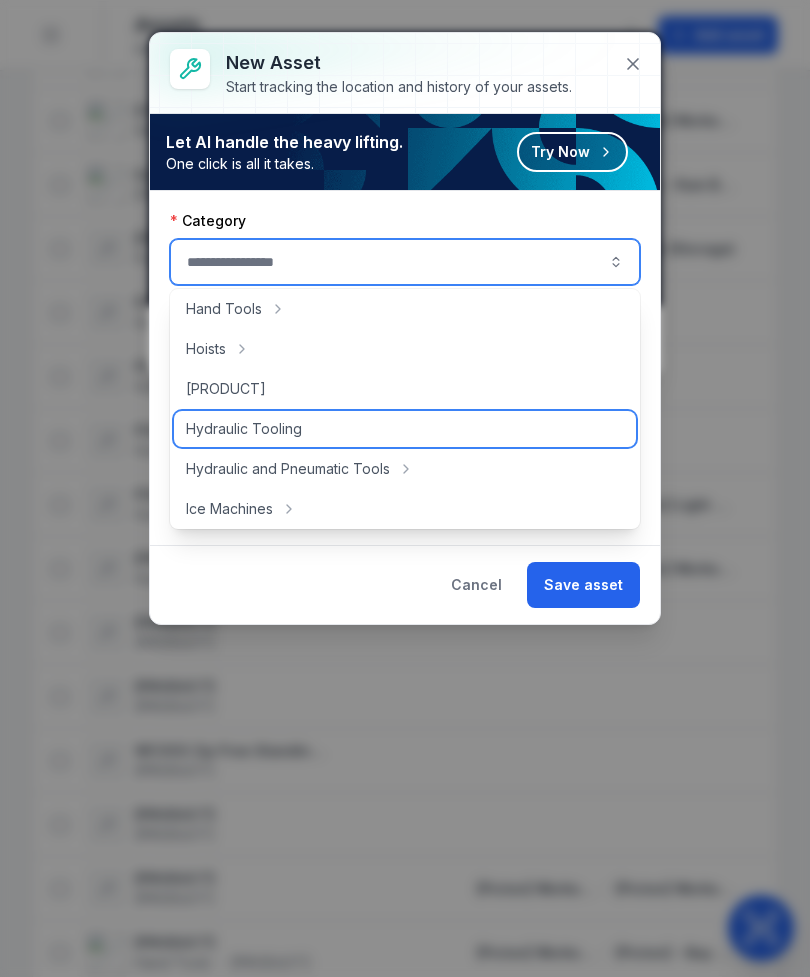 click on "Hydraulic Tooling" at bounding box center (405, 429) 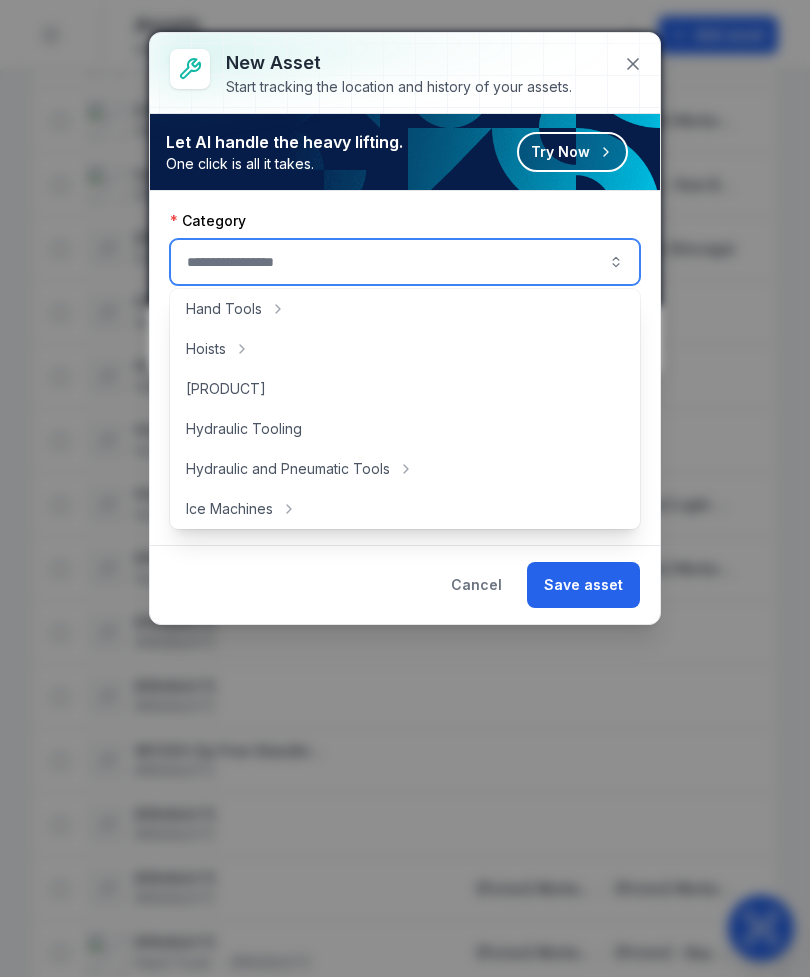 type on "**********" 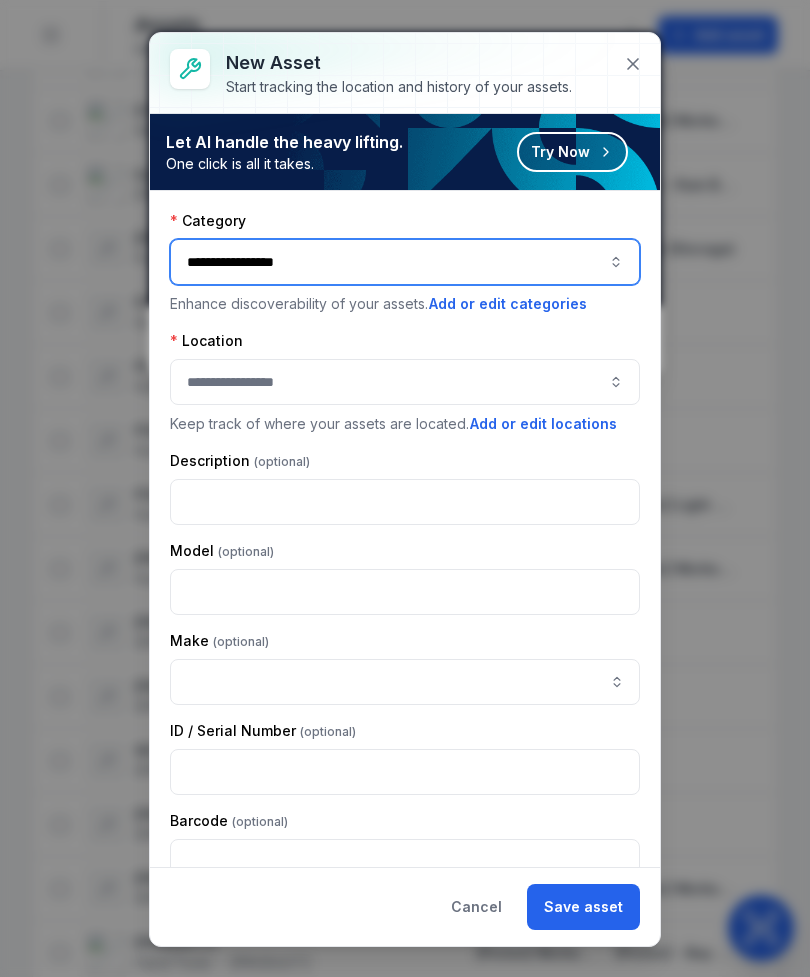 click at bounding box center [405, 382] 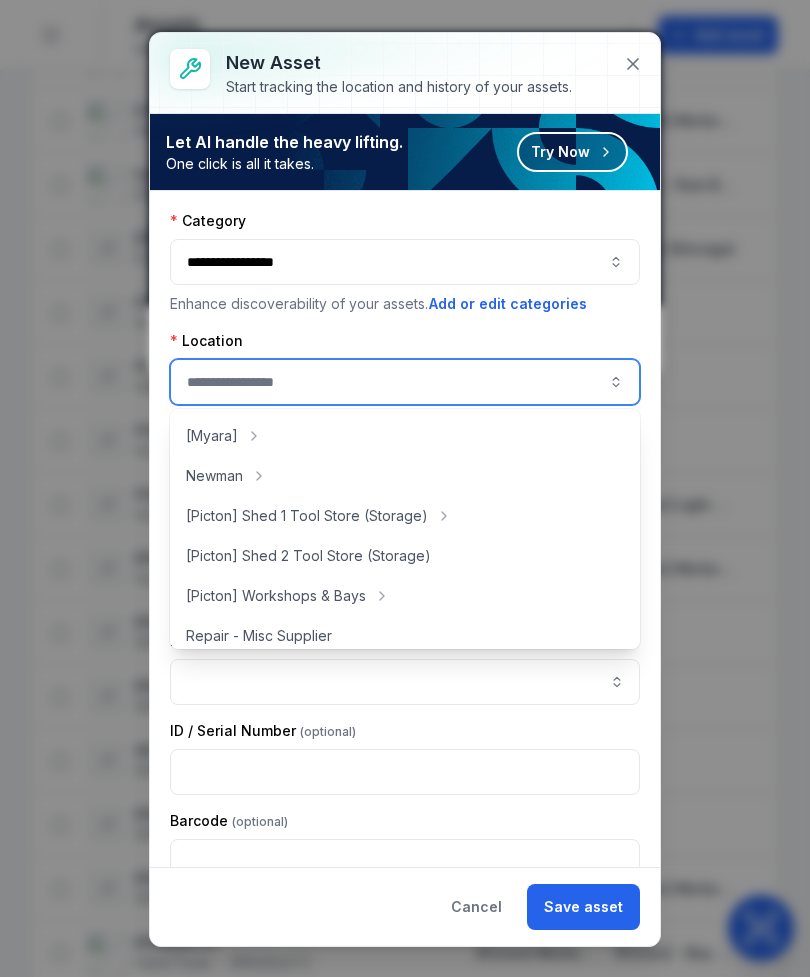 scroll, scrollTop: 320, scrollLeft: 0, axis: vertical 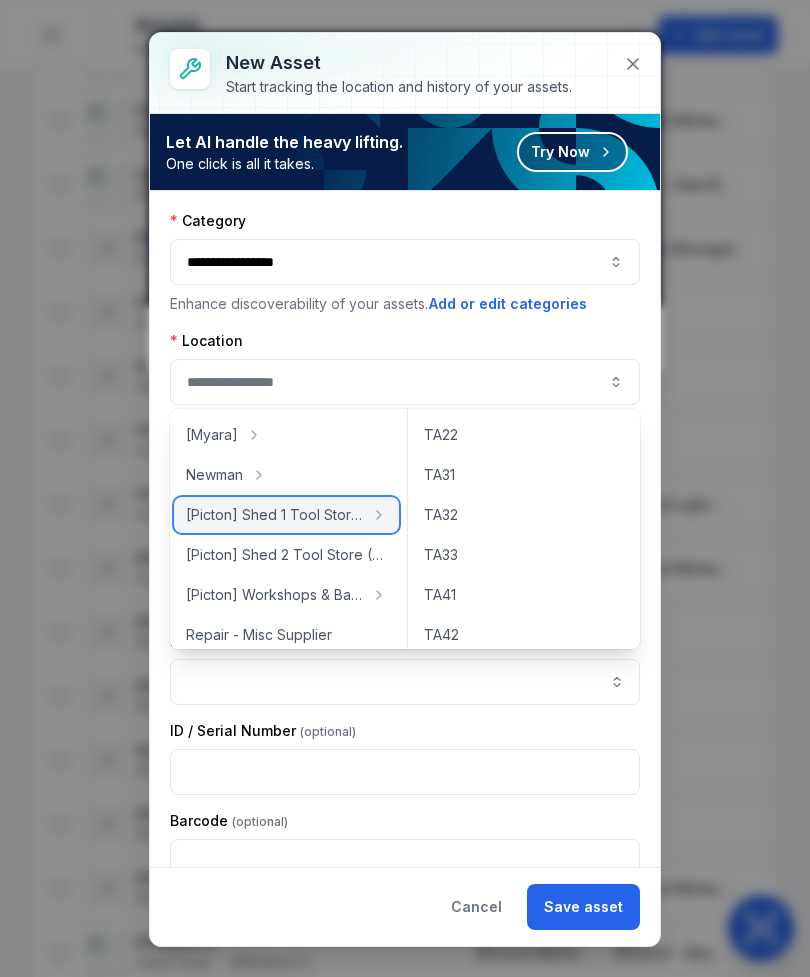 click on "[Picton] Shed 1 Tool Store (Storage)" at bounding box center [286, 515] 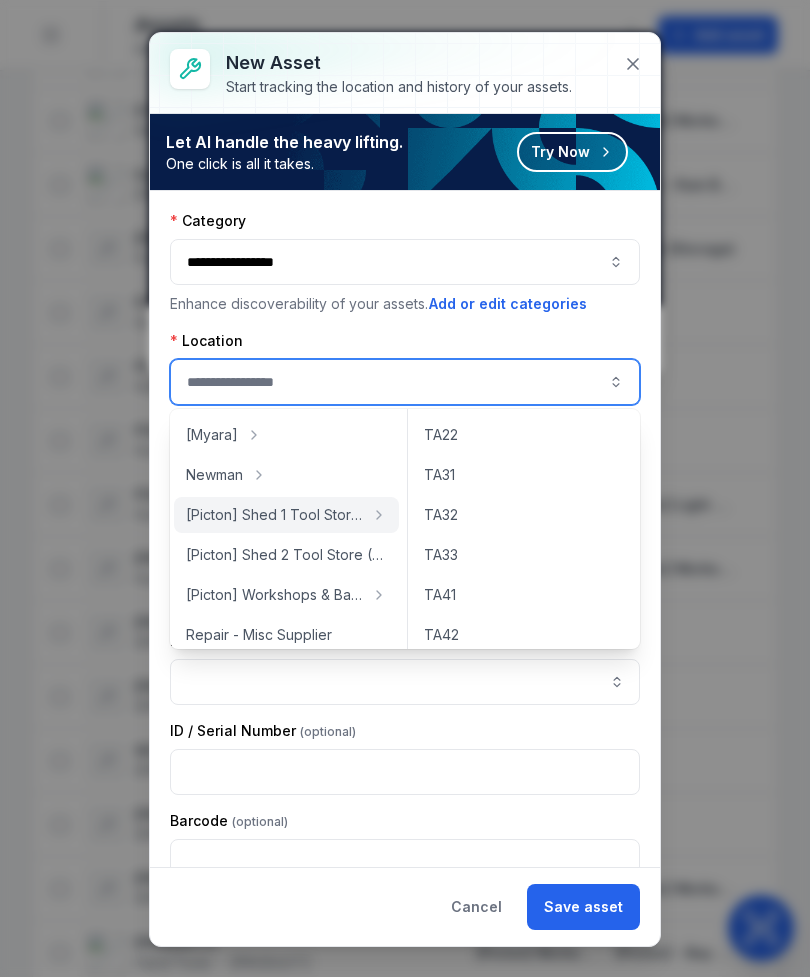 type on "**********" 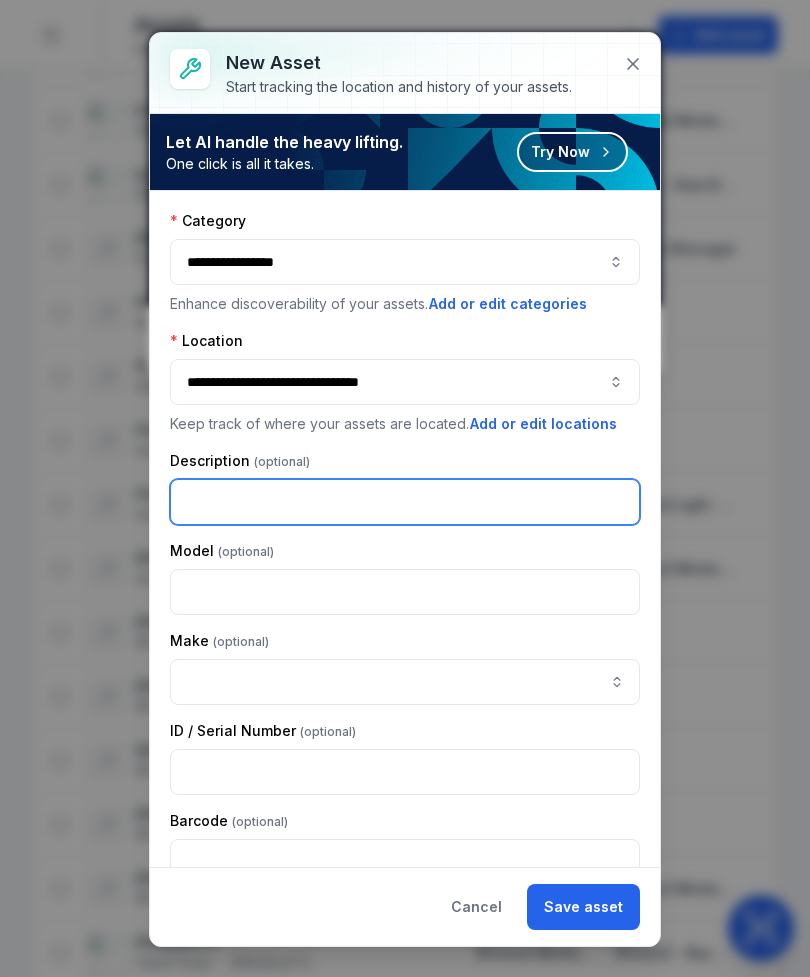 click at bounding box center (405, 502) 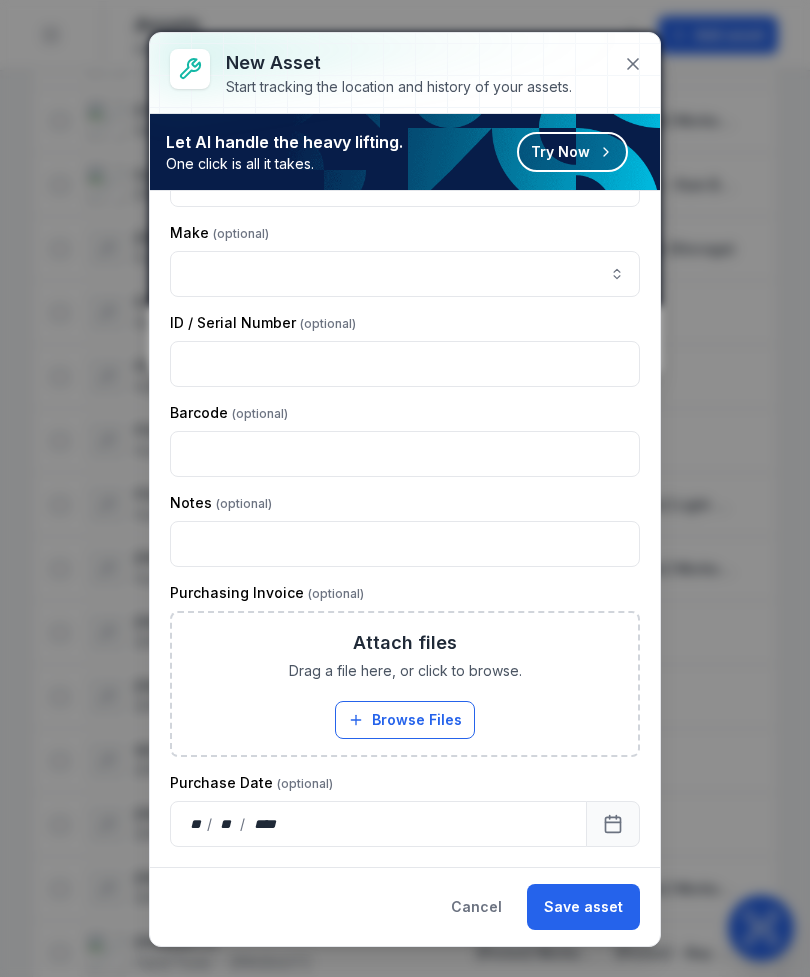 scroll, scrollTop: 408, scrollLeft: 0, axis: vertical 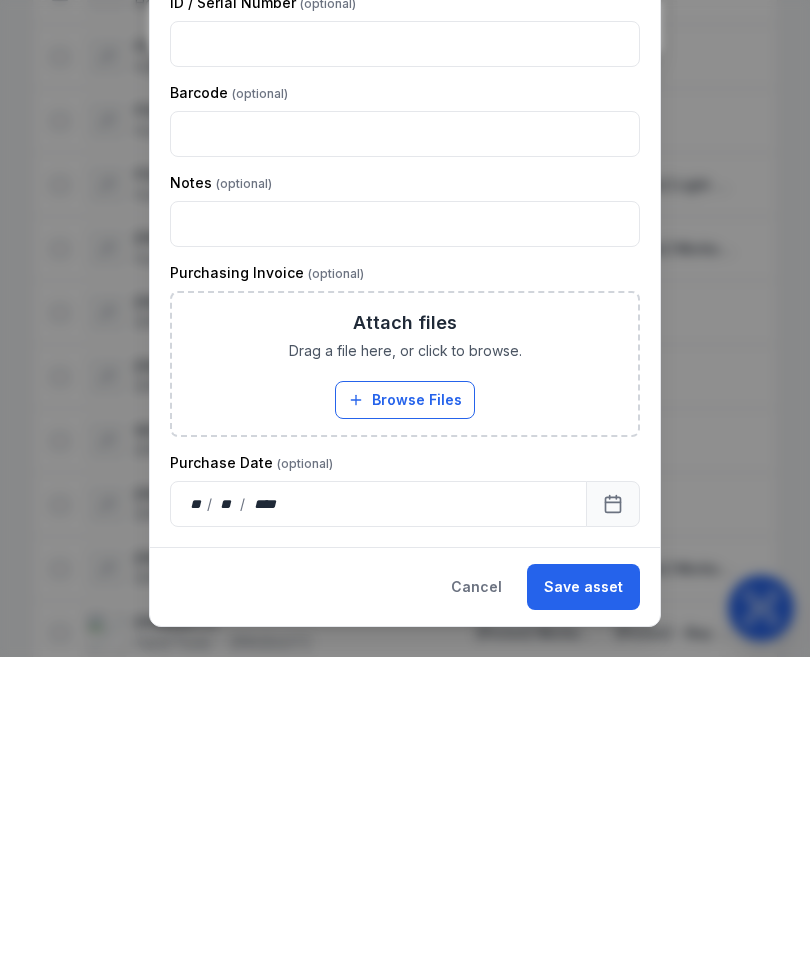 type on "*******" 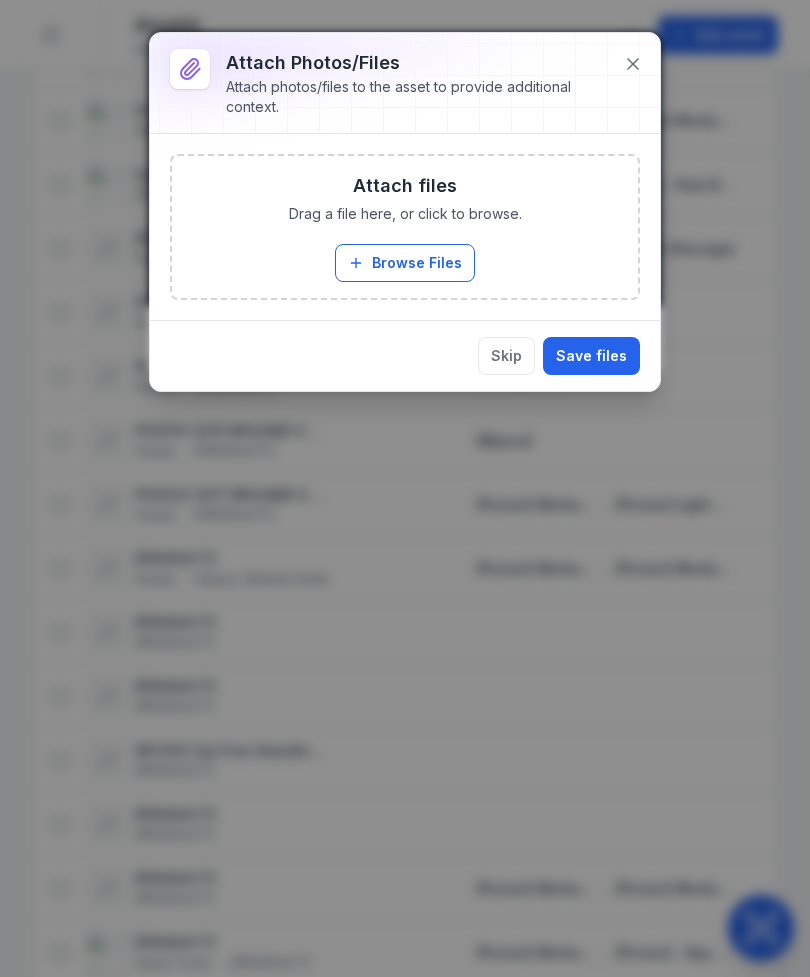 click on "Browse Files" at bounding box center [405, 263] 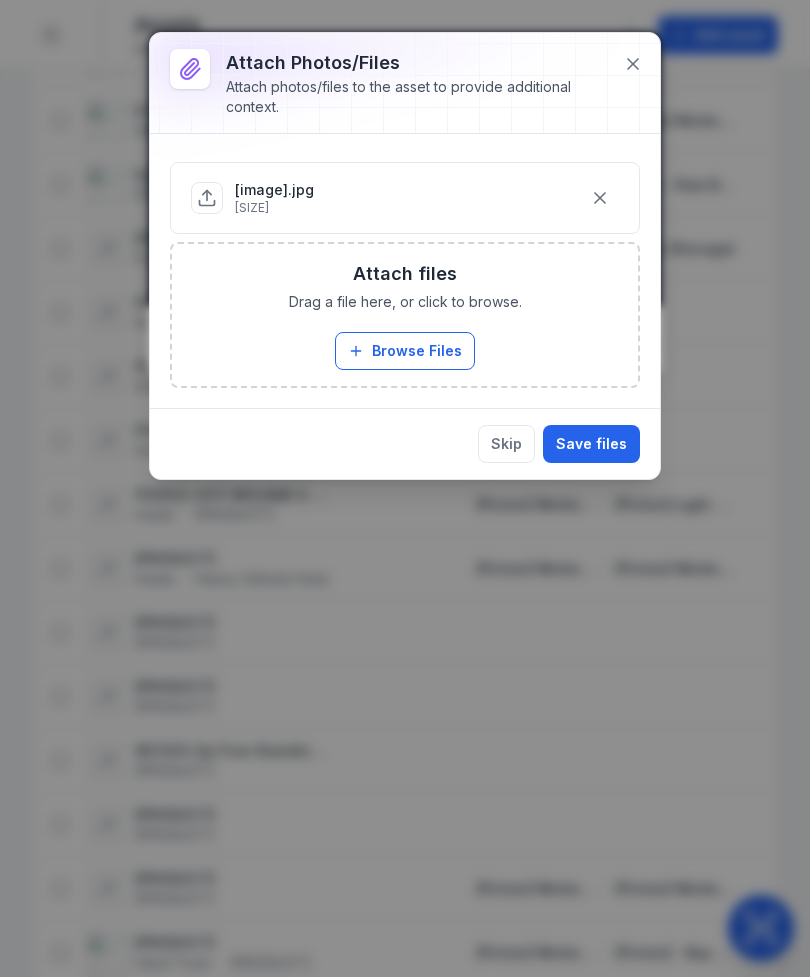 click on "Save files" at bounding box center [591, 444] 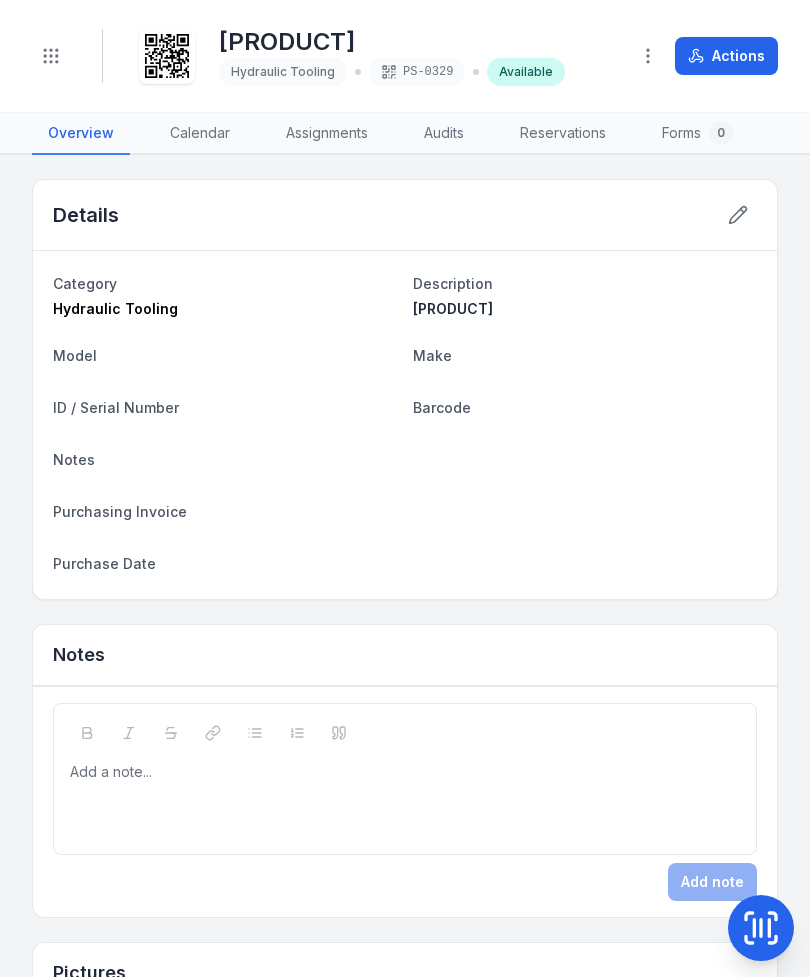 click at bounding box center (761, 928) 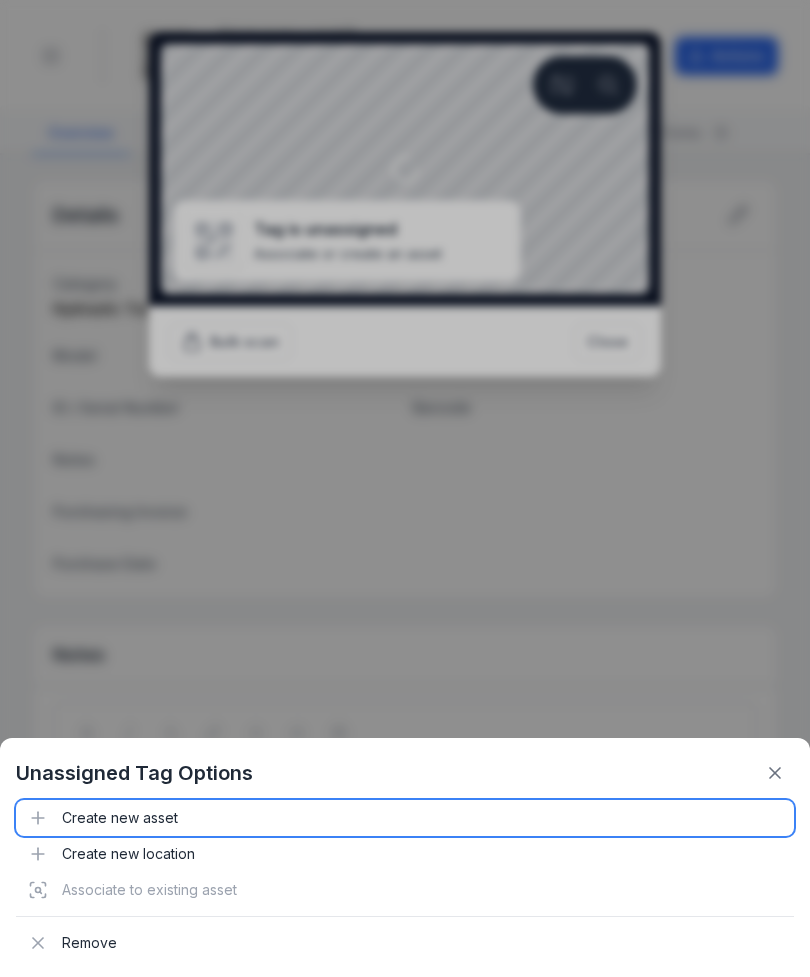 click on "Create new asset" at bounding box center [405, 818] 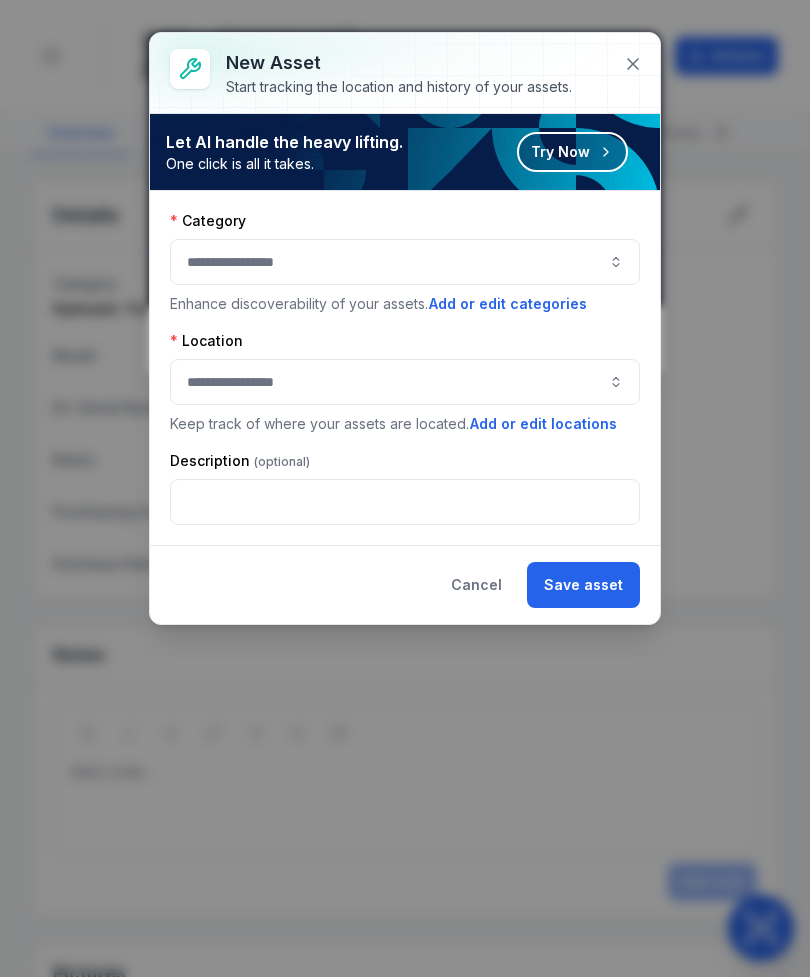 click at bounding box center [405, 262] 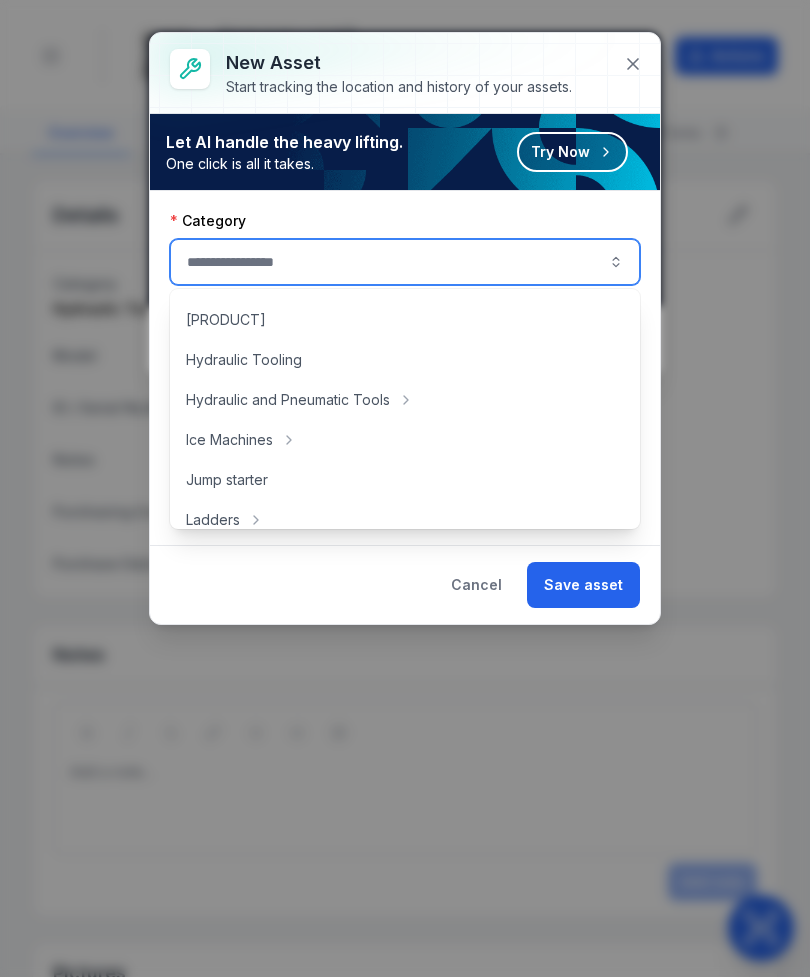 scroll, scrollTop: 397, scrollLeft: 0, axis: vertical 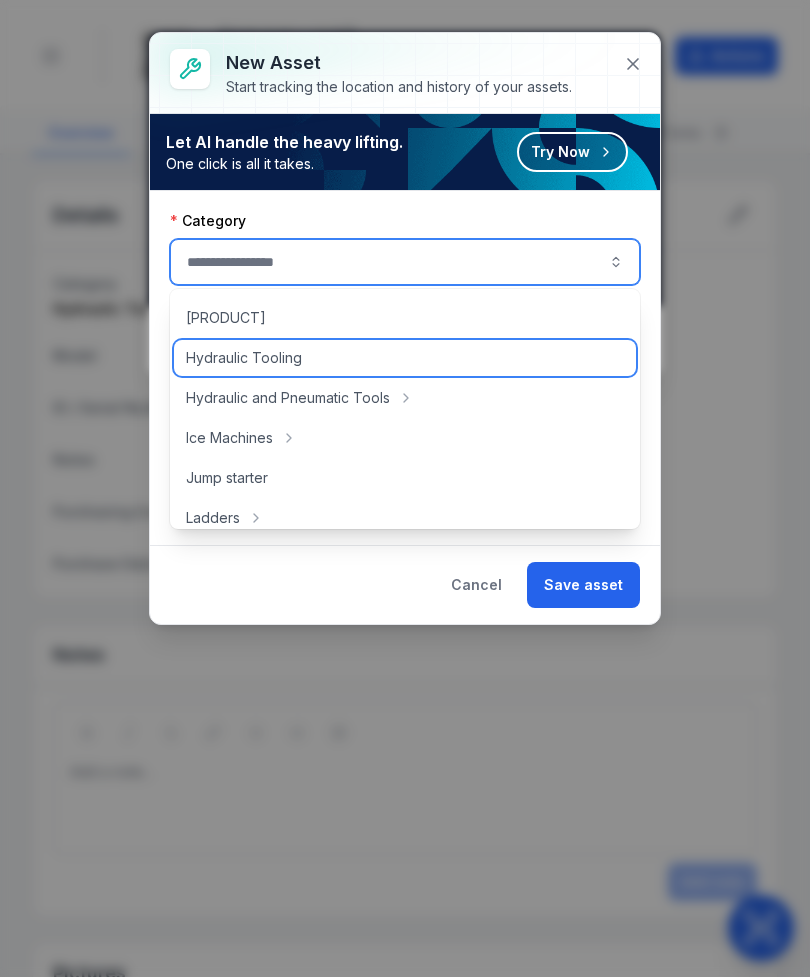 click on "Hydraulic Tooling" at bounding box center (405, 358) 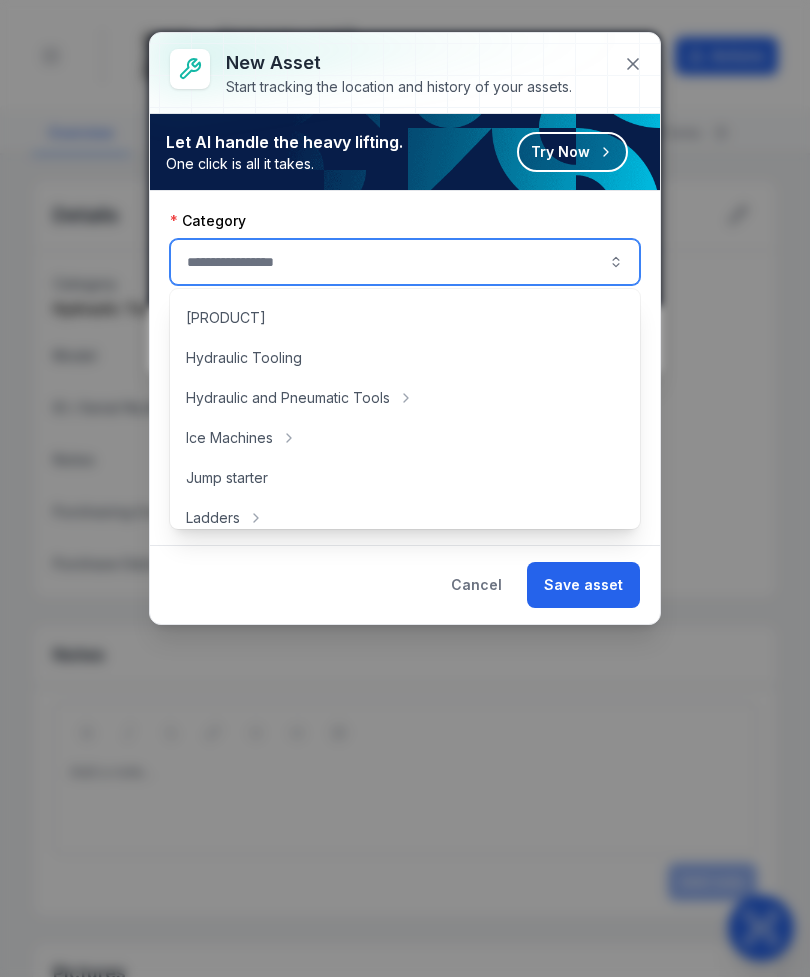 type on "**********" 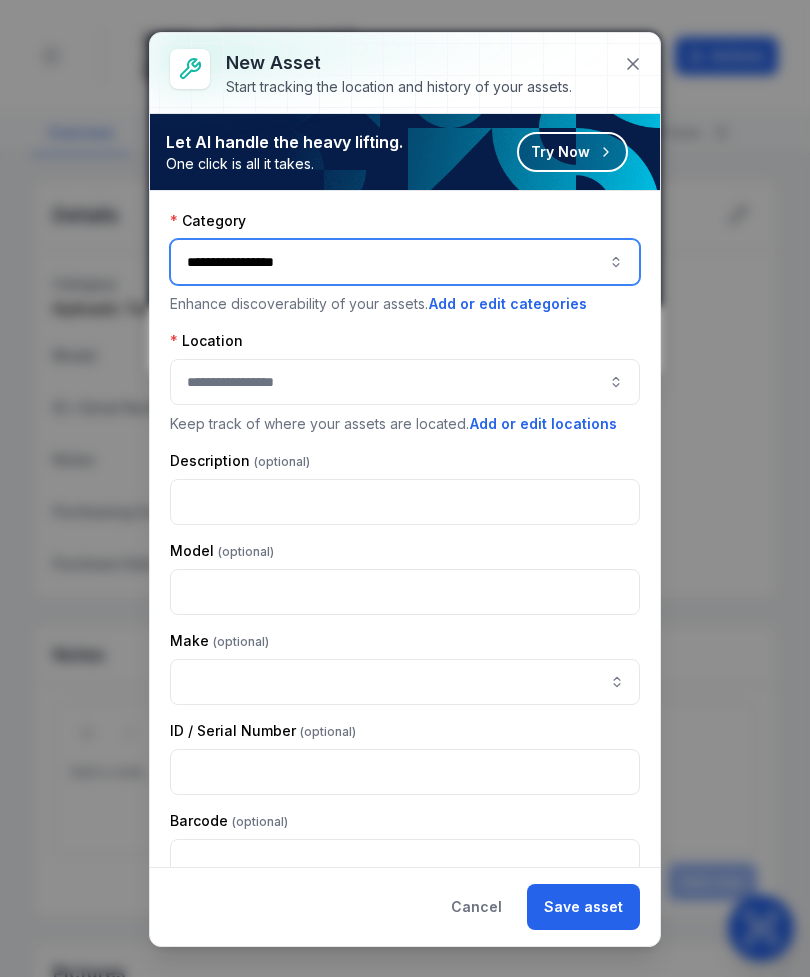 click at bounding box center [405, 382] 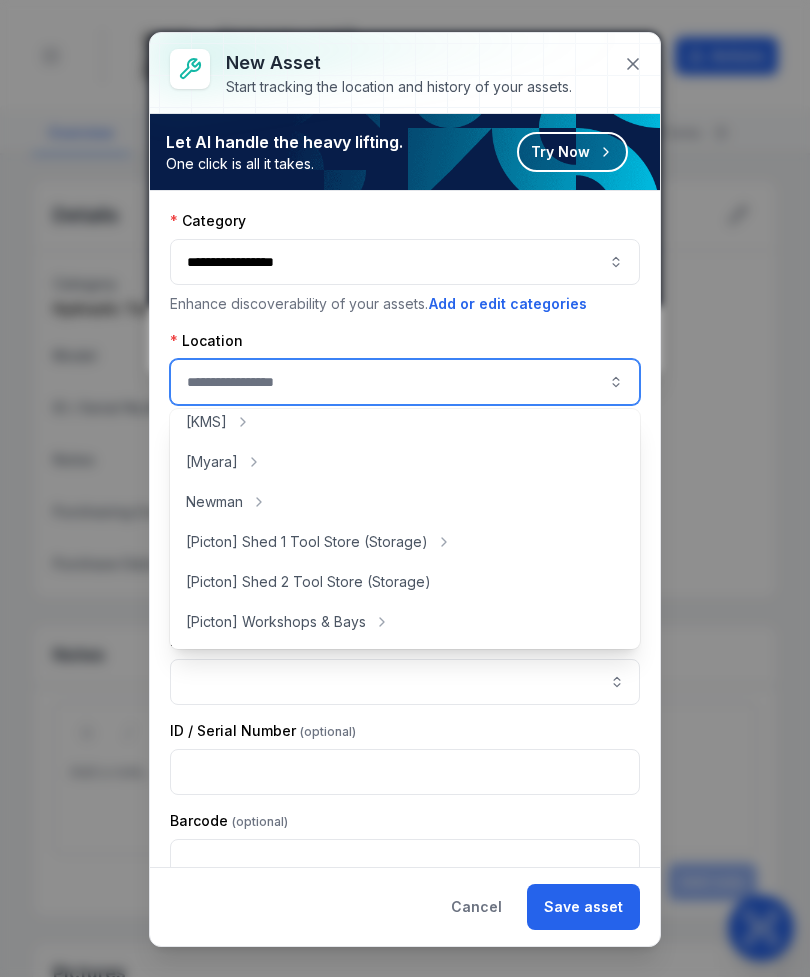 scroll, scrollTop: 312, scrollLeft: 0, axis: vertical 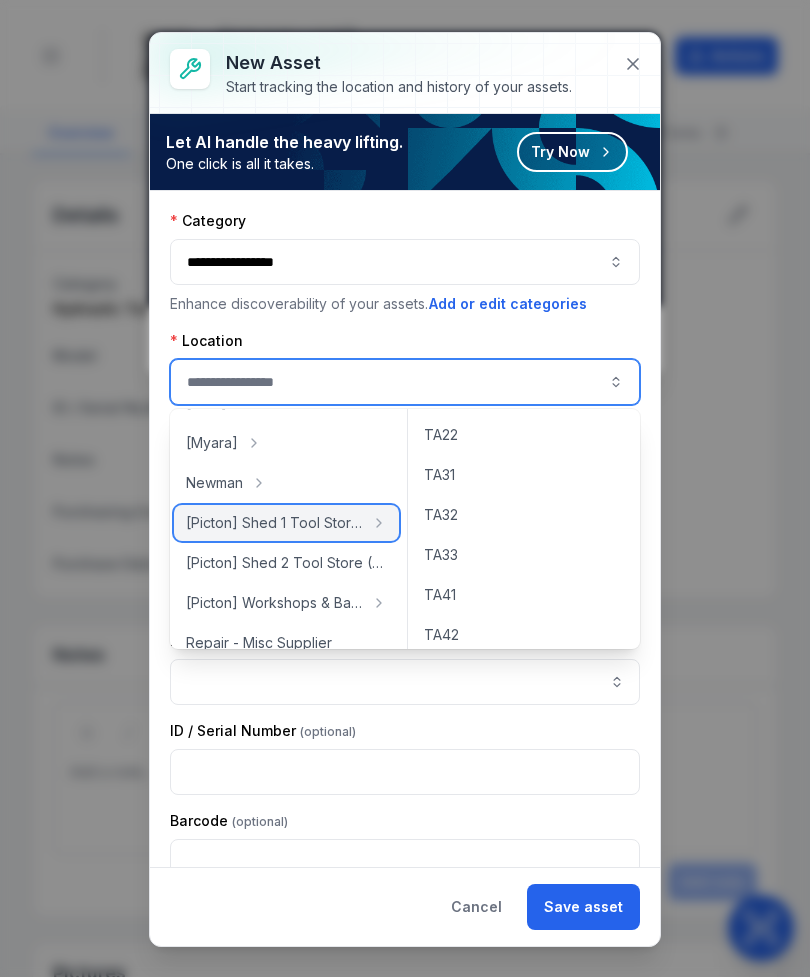click on "[Picton] Shed 1 Tool Store (Storage)" at bounding box center [274, 523] 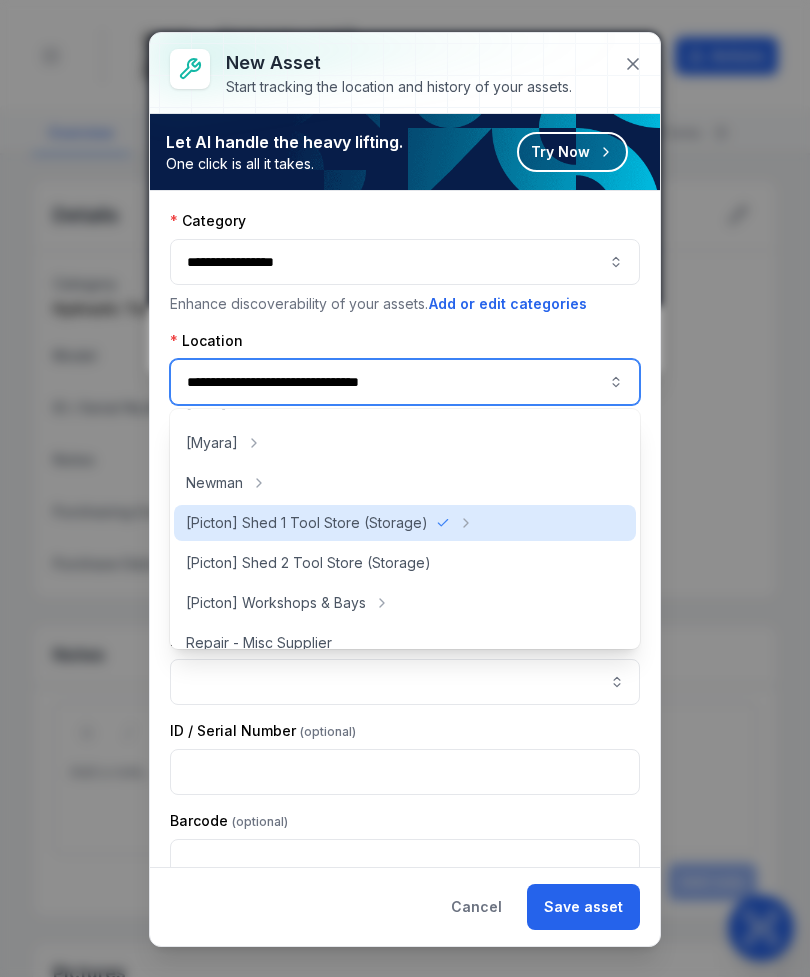 type on "**********" 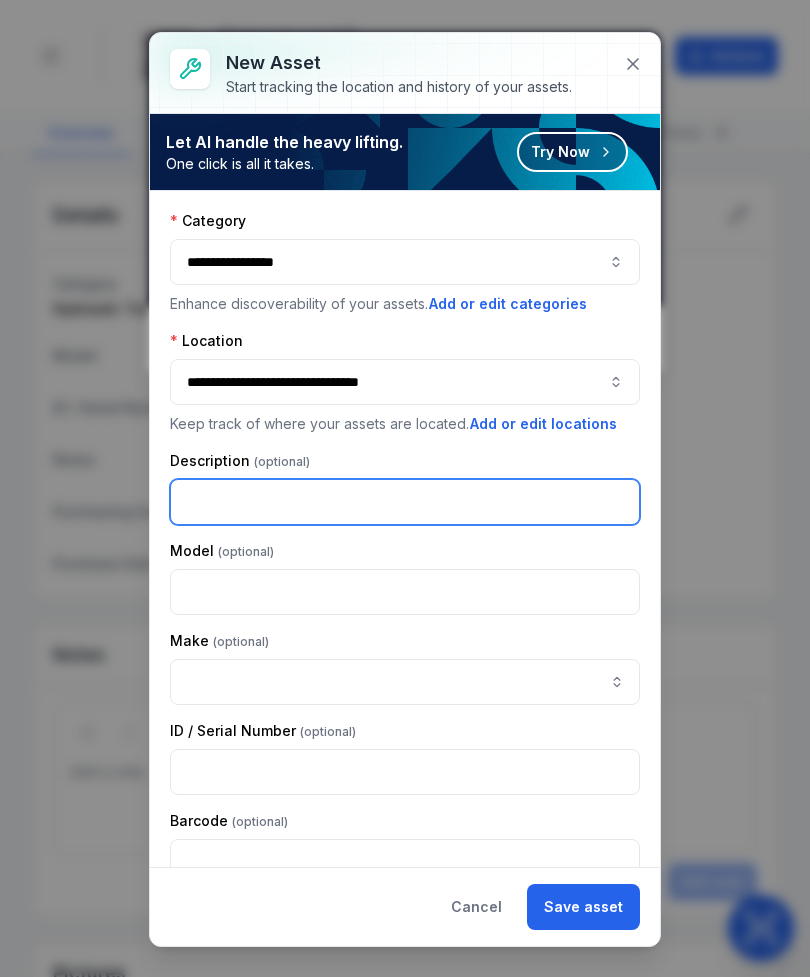 click at bounding box center (405, 502) 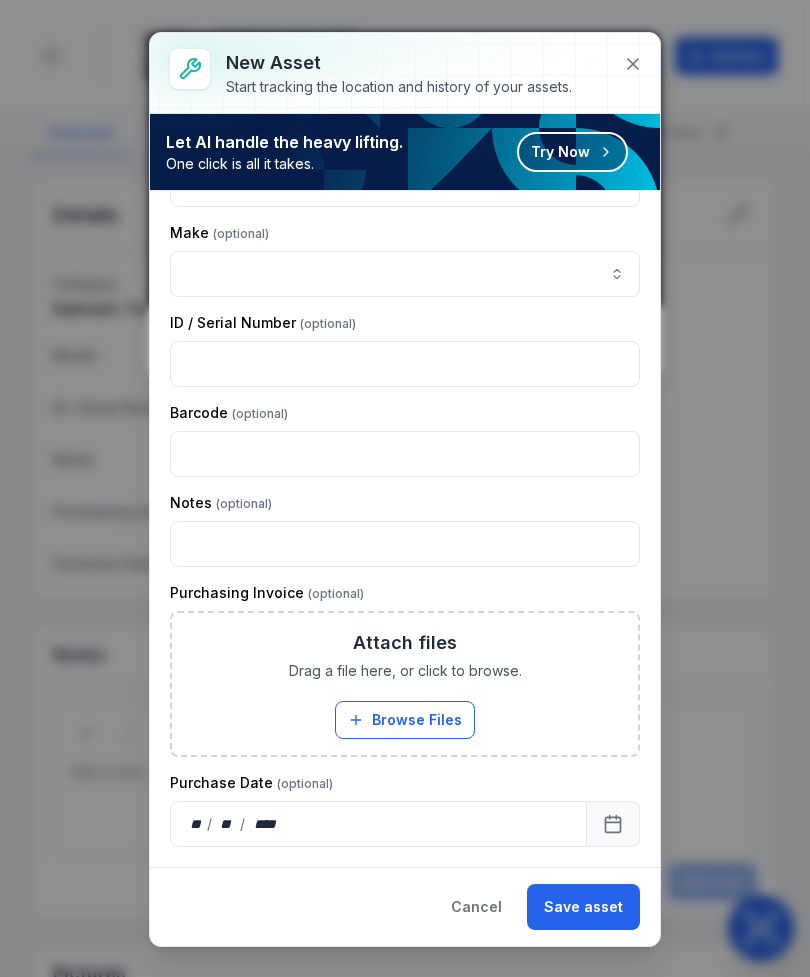 scroll, scrollTop: 408, scrollLeft: 0, axis: vertical 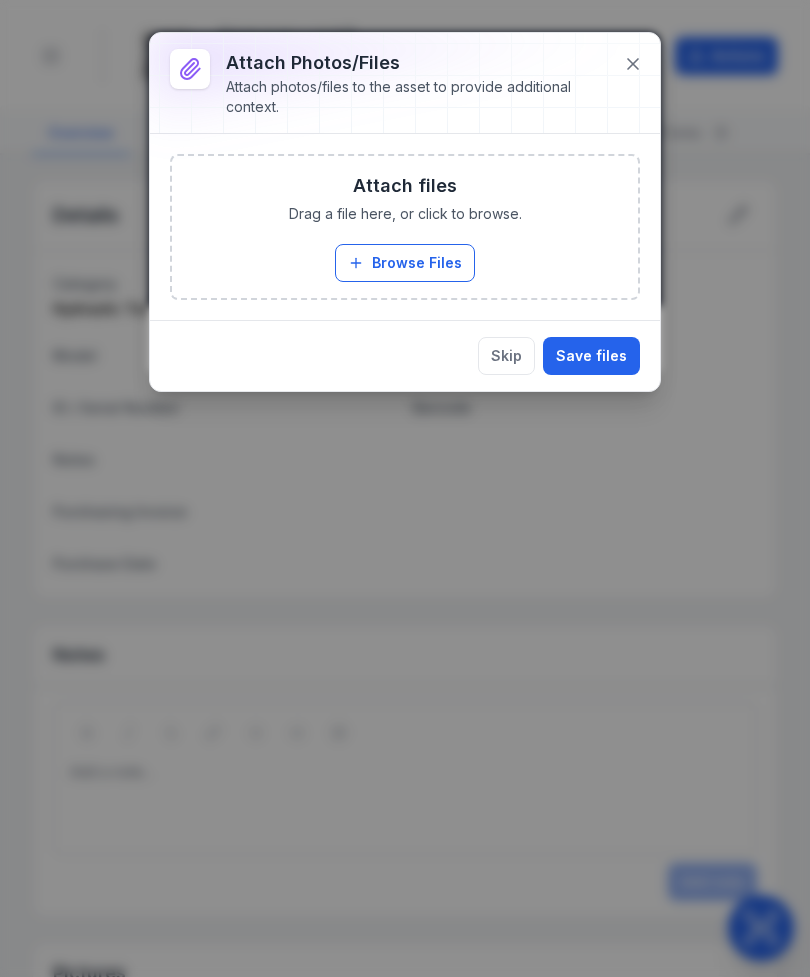 click on "Browse Files" at bounding box center [405, 263] 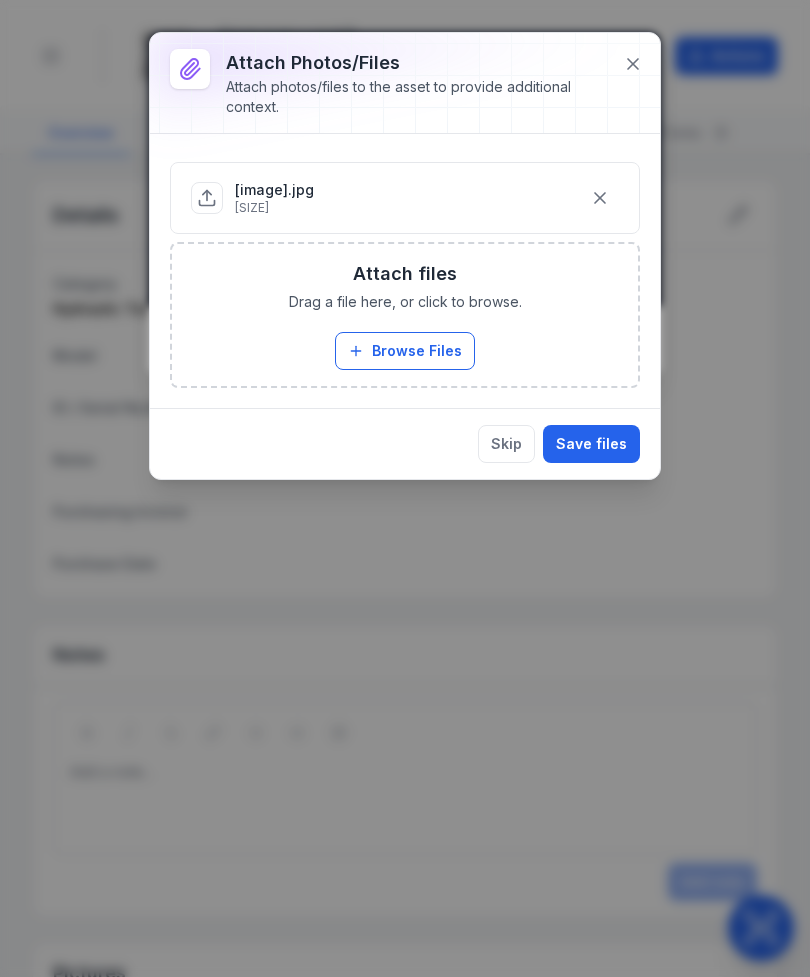click on "Save files" at bounding box center [591, 444] 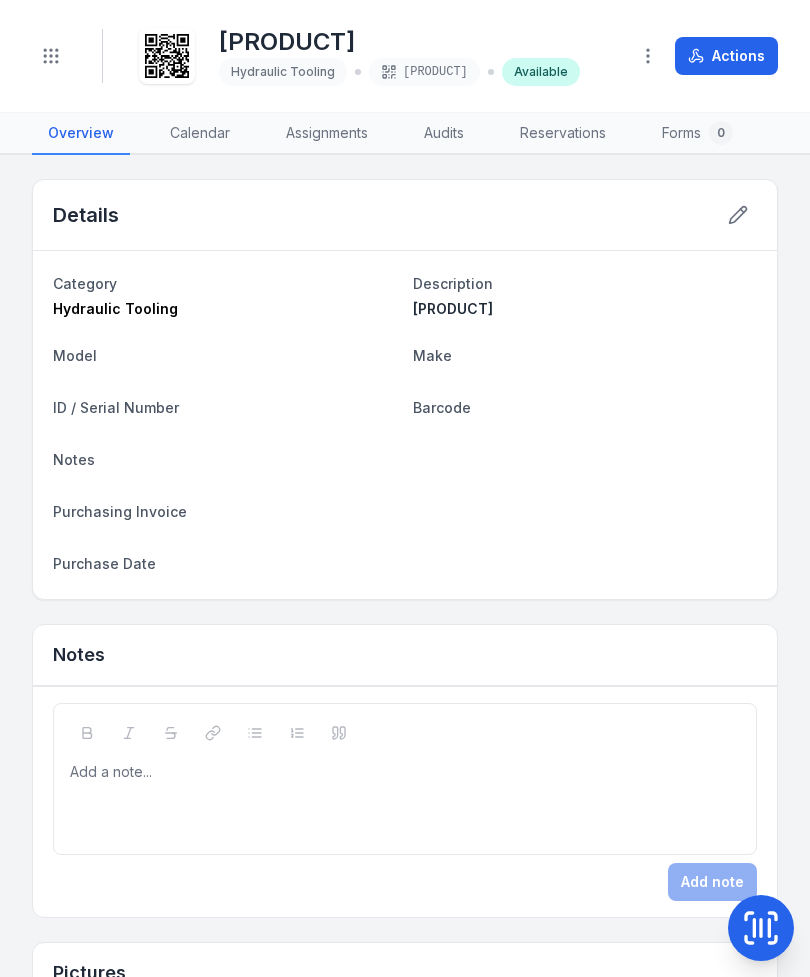 click 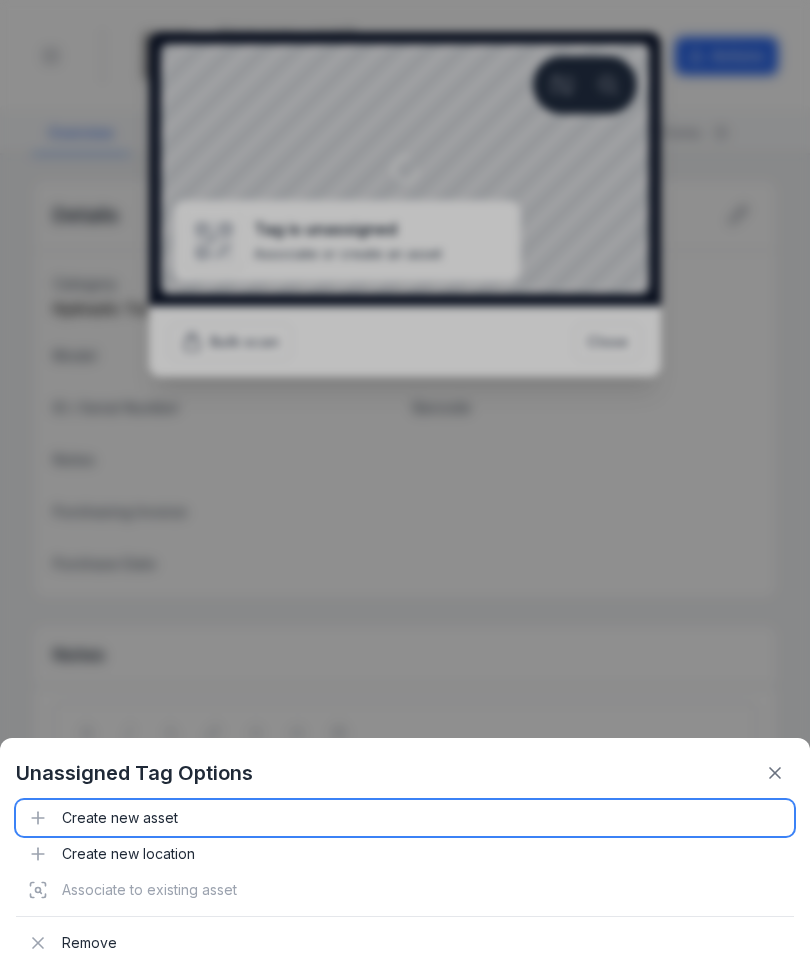 click on "Create new asset" at bounding box center (405, 818) 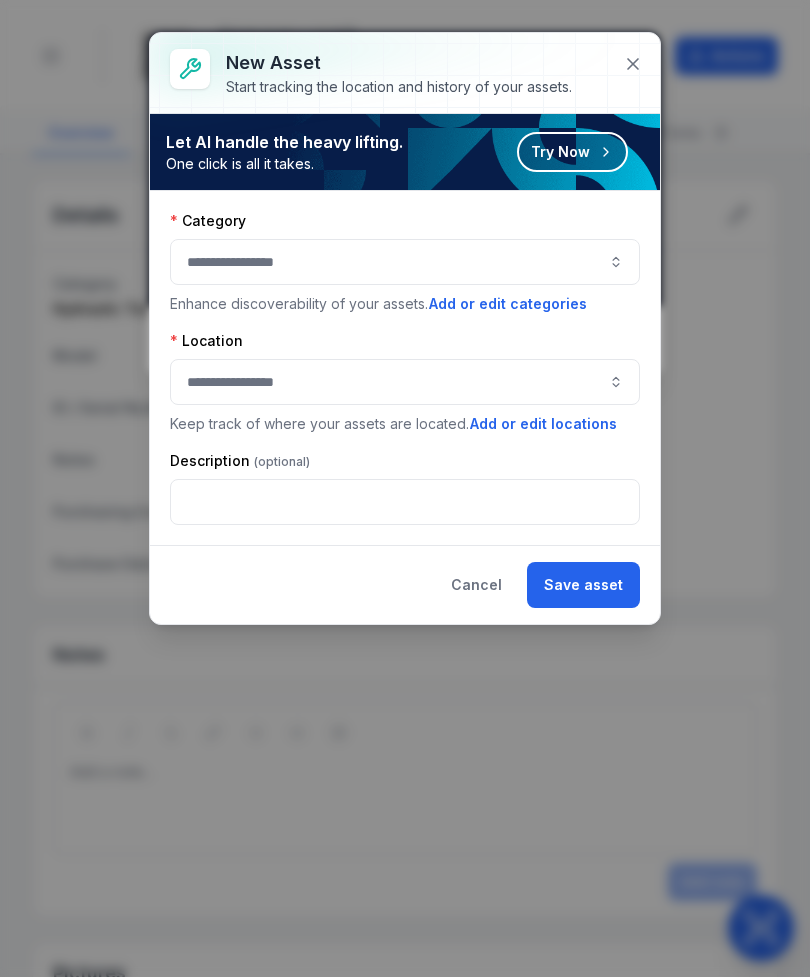 click at bounding box center [405, 262] 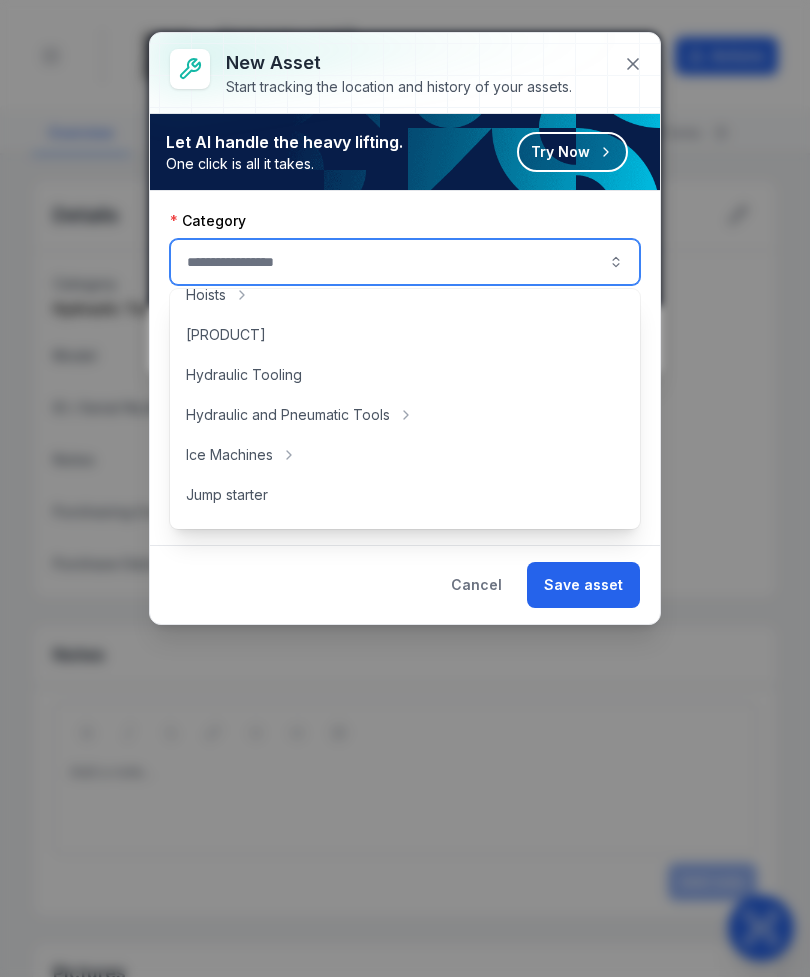 scroll, scrollTop: 378, scrollLeft: 0, axis: vertical 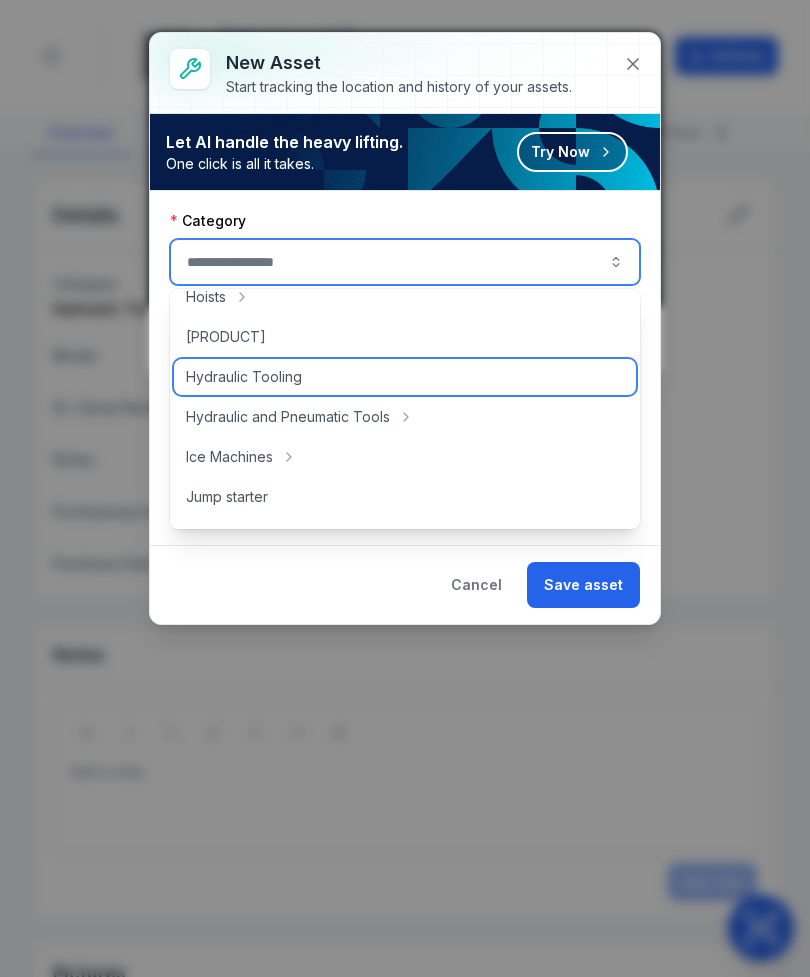 click on "Hydraulic Tooling" at bounding box center (244, 377) 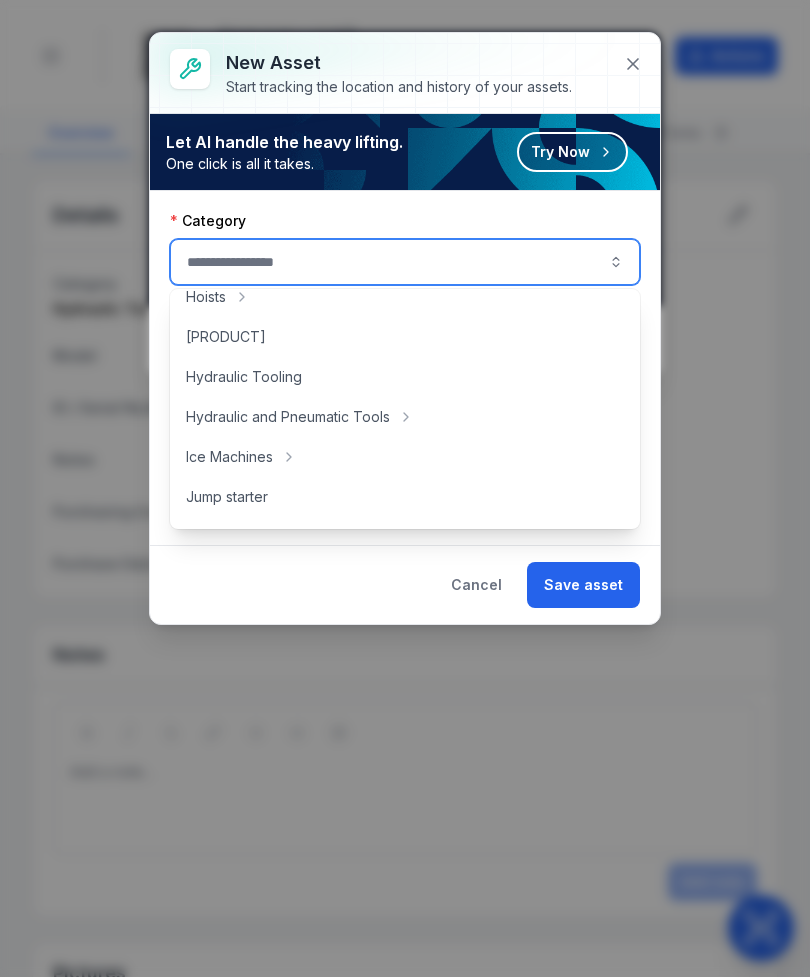 type on "**********" 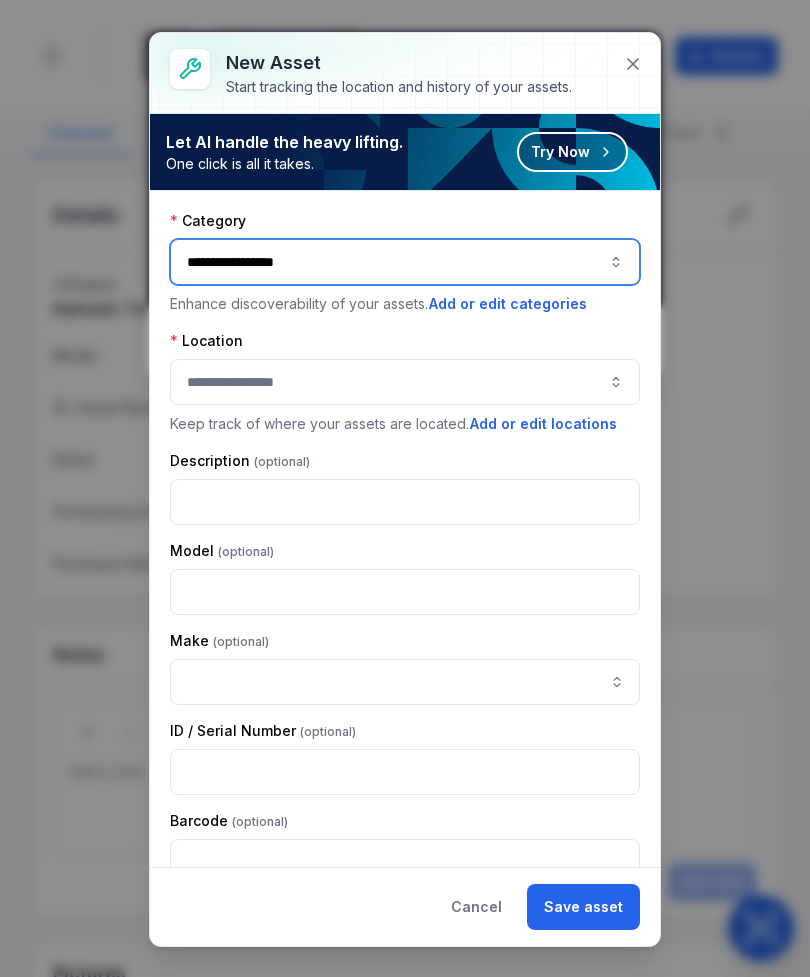 click at bounding box center [405, 382] 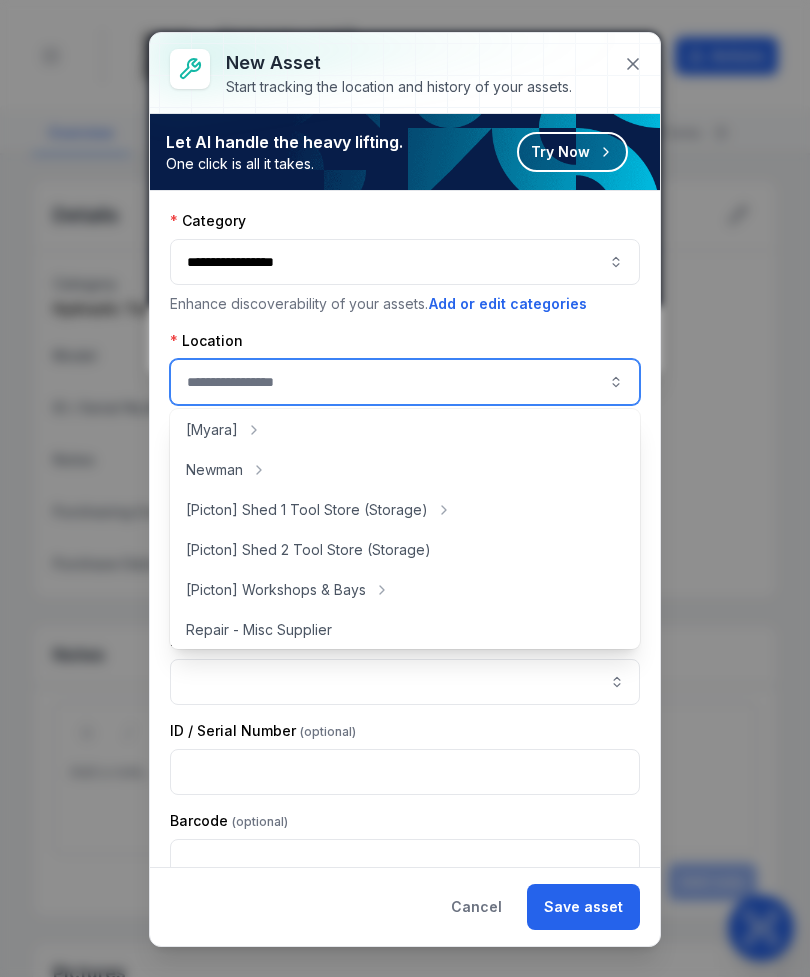 scroll, scrollTop: 333, scrollLeft: 0, axis: vertical 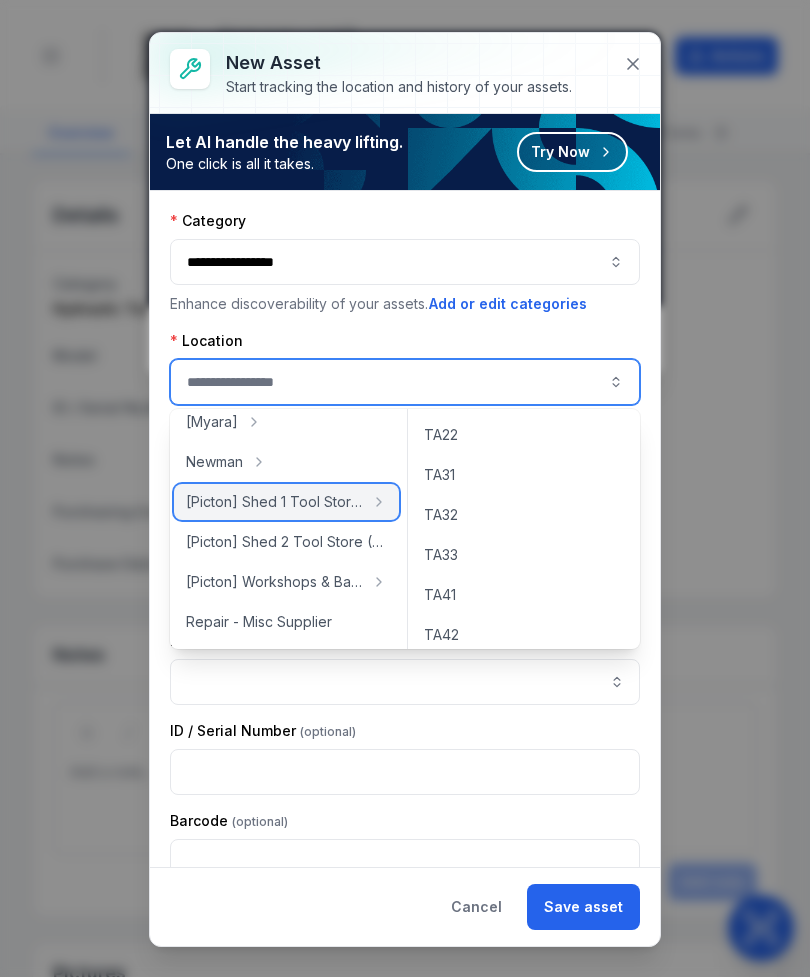 click on "[Picton] Shed 1 Tool Store (Storage)" at bounding box center [274, 502] 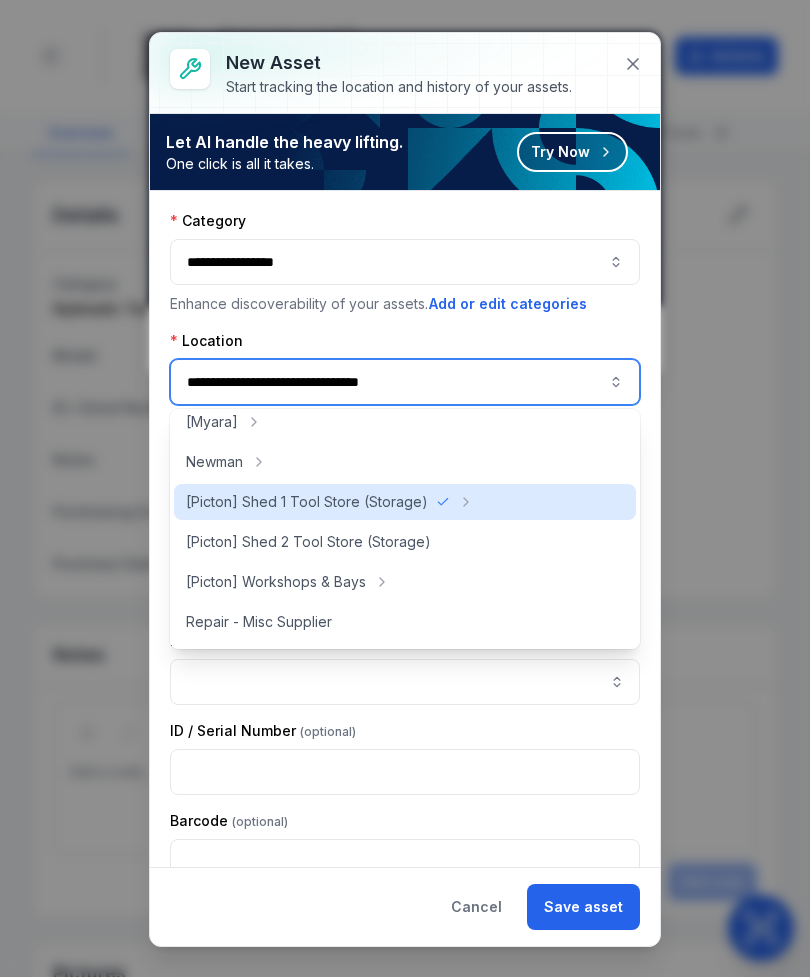 type on "**********" 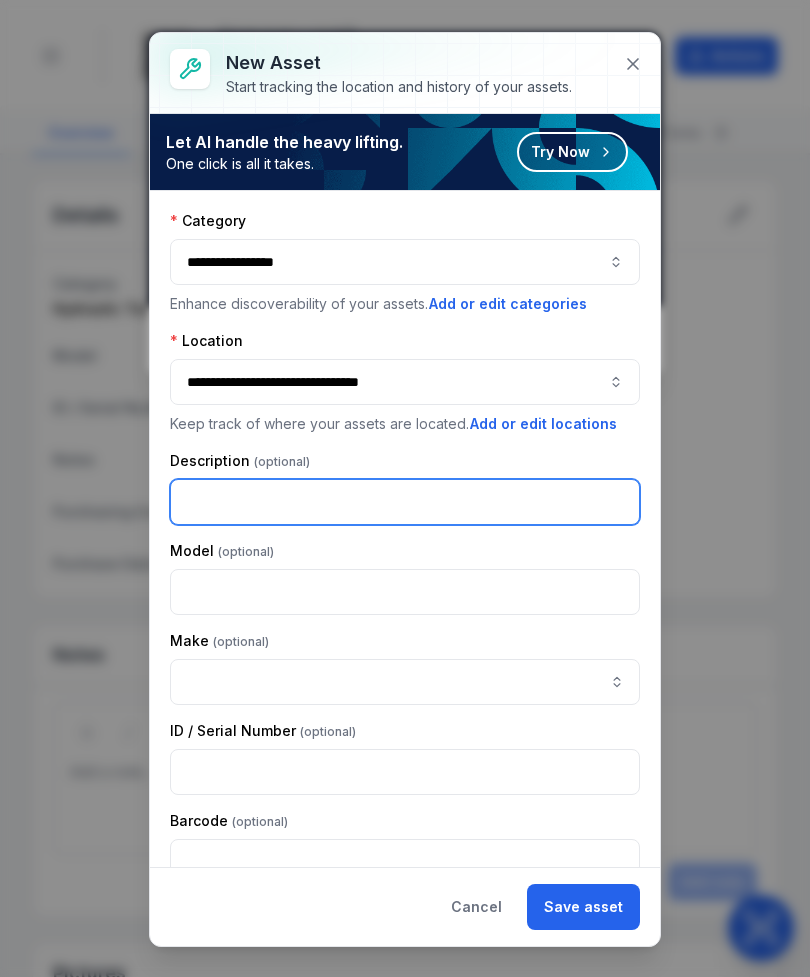 click at bounding box center [405, 502] 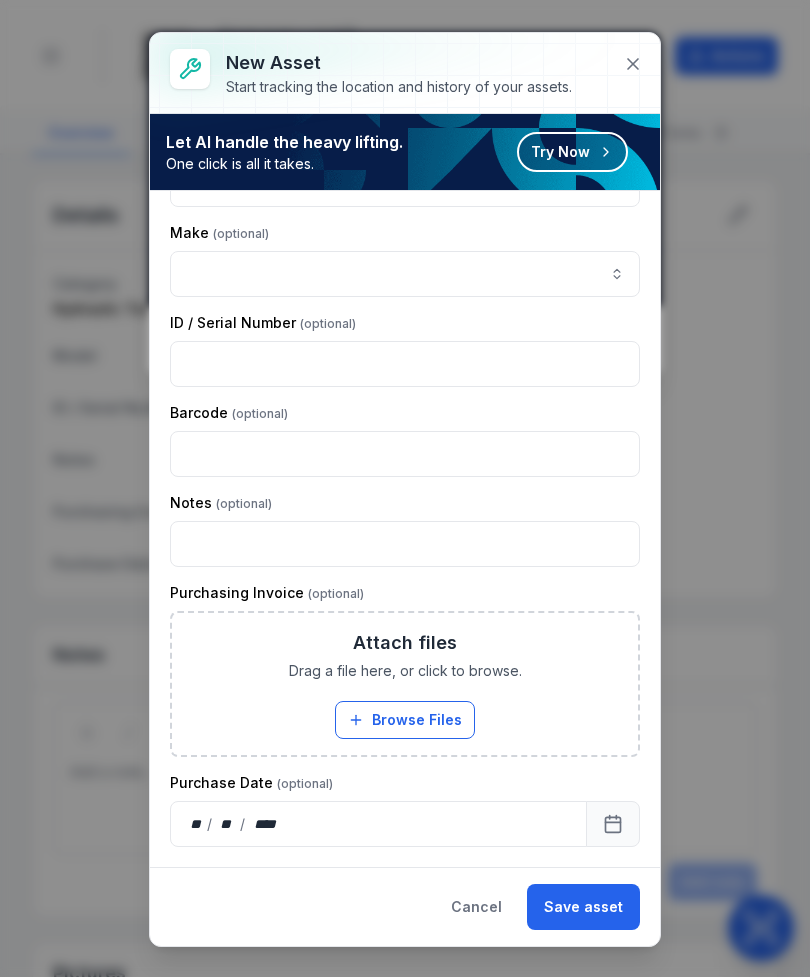 scroll, scrollTop: 408, scrollLeft: 0, axis: vertical 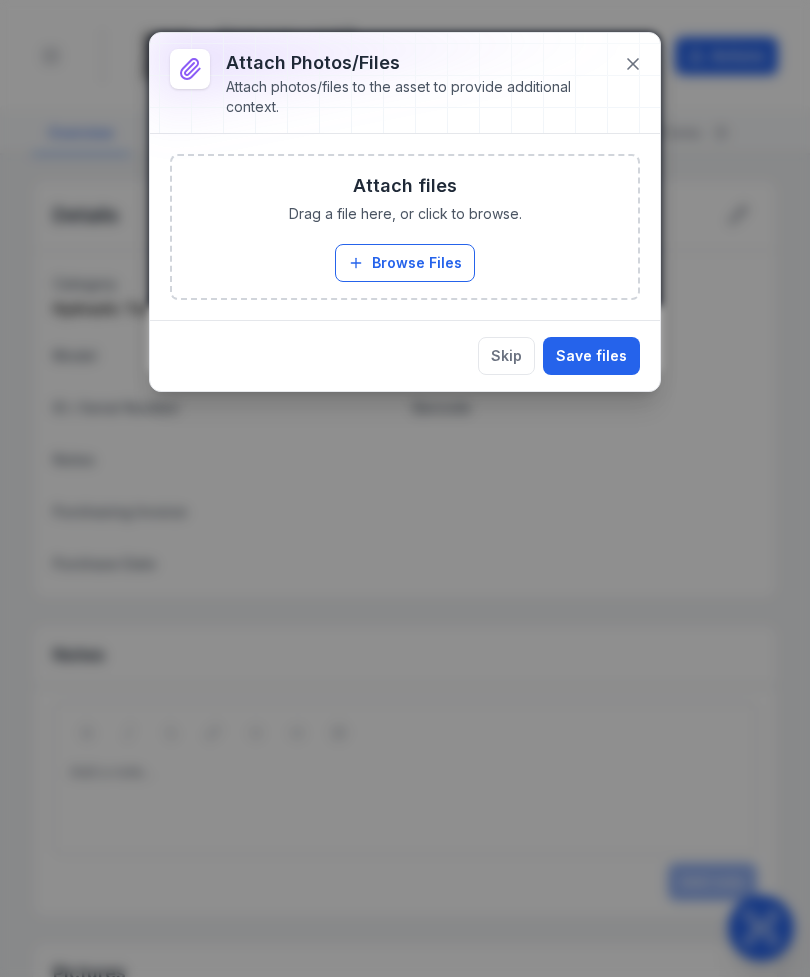 click on "Browse Files" at bounding box center (405, 263) 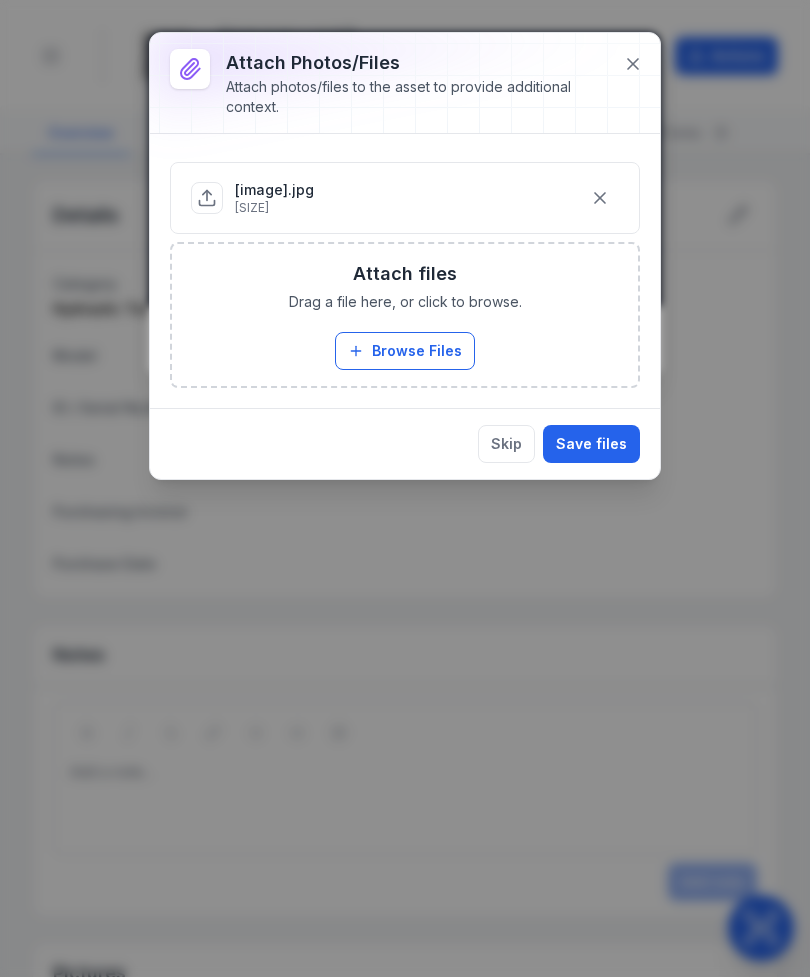 click on "Save files" at bounding box center (591, 444) 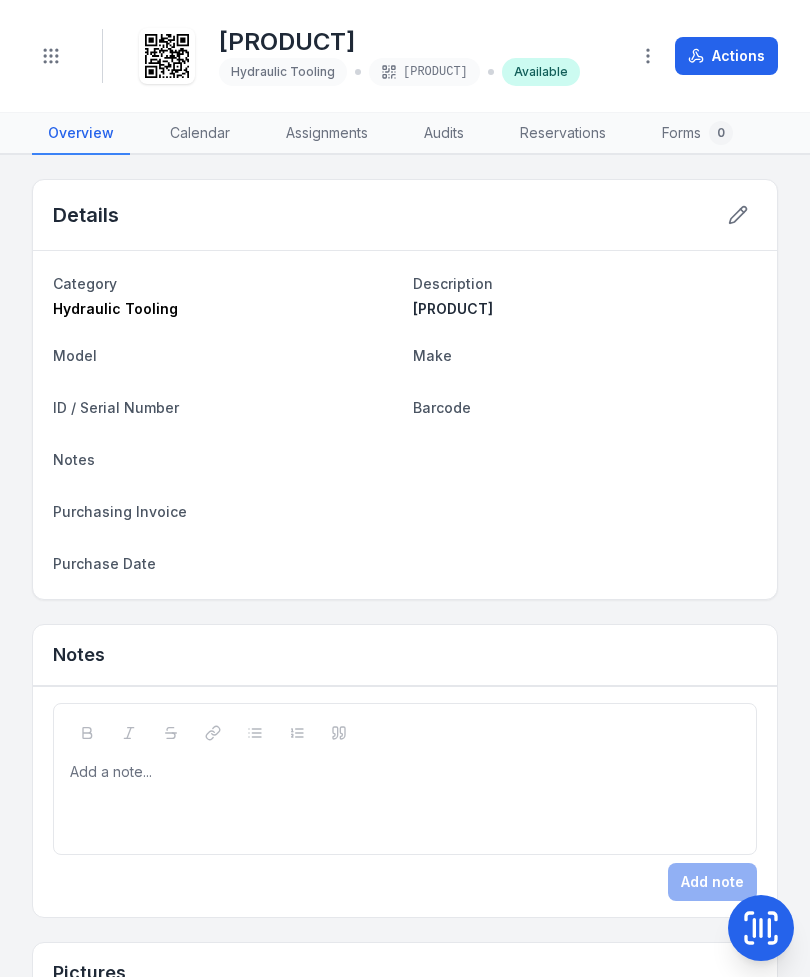 click on "Toggle Navigation" at bounding box center (51, 56) 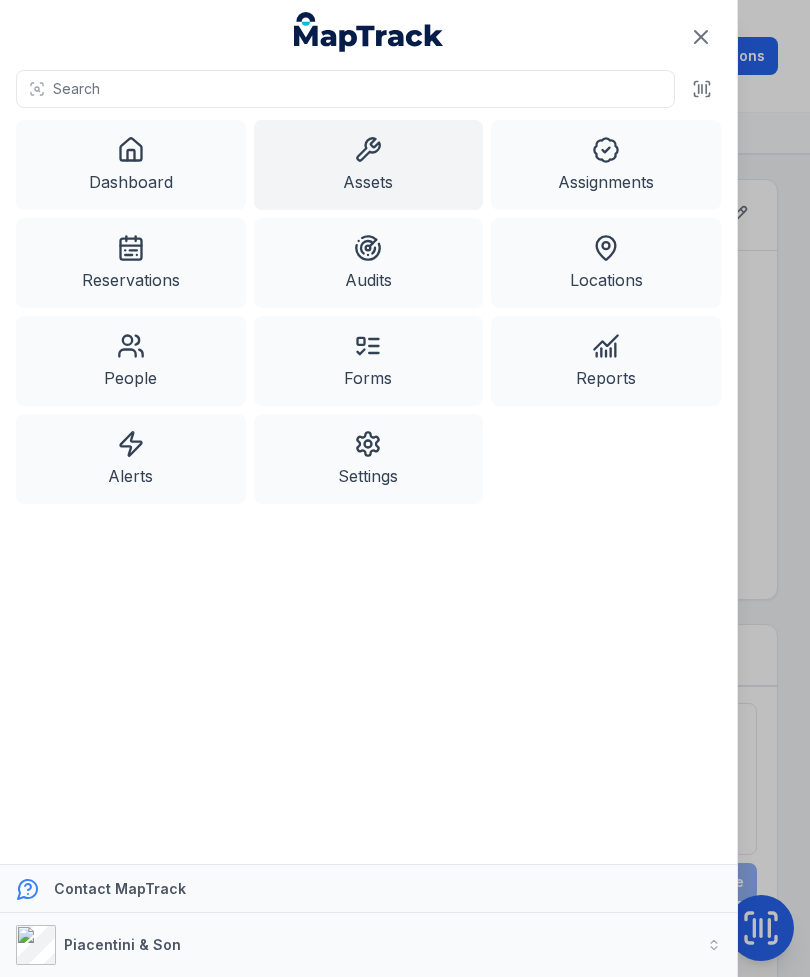 click on "Assets" at bounding box center (369, 165) 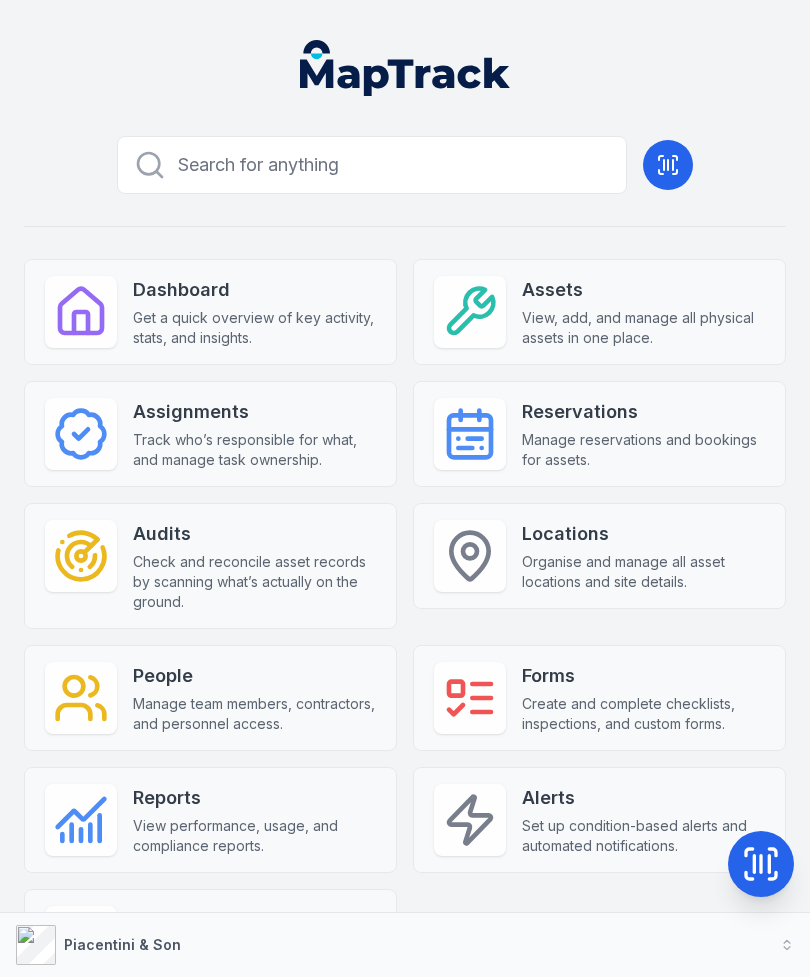scroll, scrollTop: 0, scrollLeft: 0, axis: both 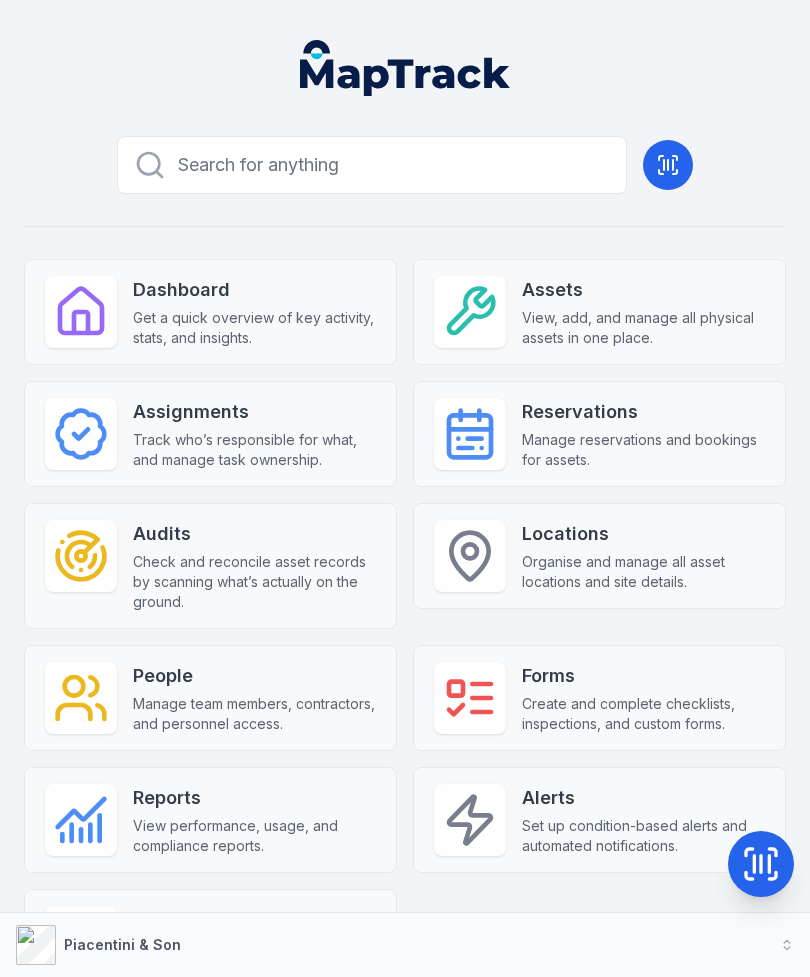 click on "View, add, and manage all physical assets in one place." at bounding box center (643, 328) 